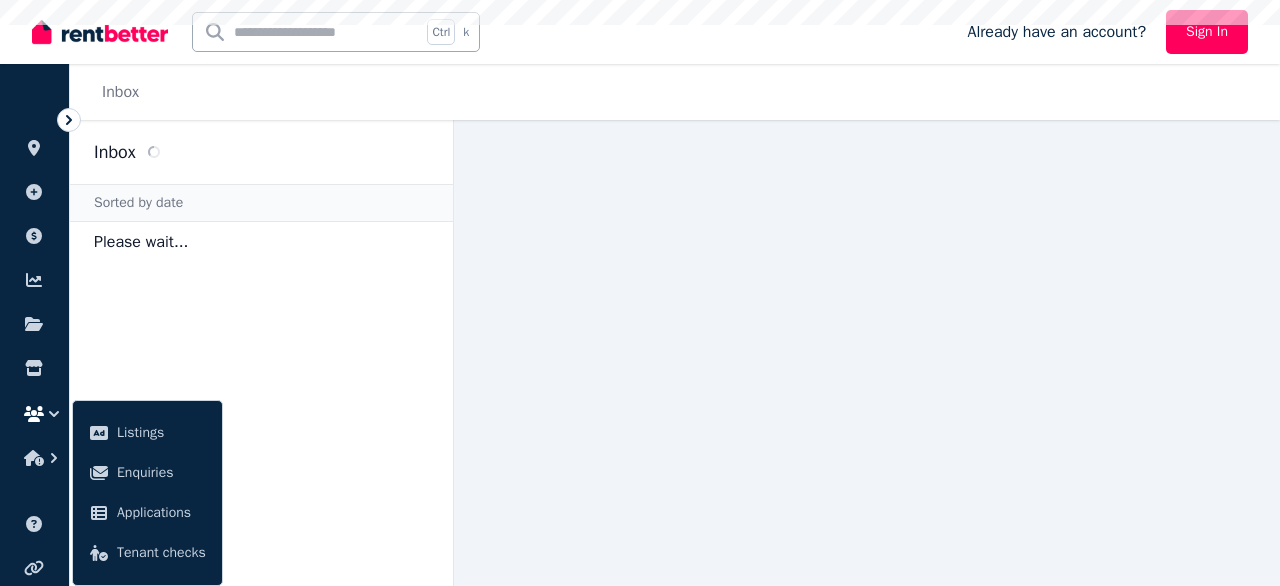 scroll, scrollTop: 0, scrollLeft: 0, axis: both 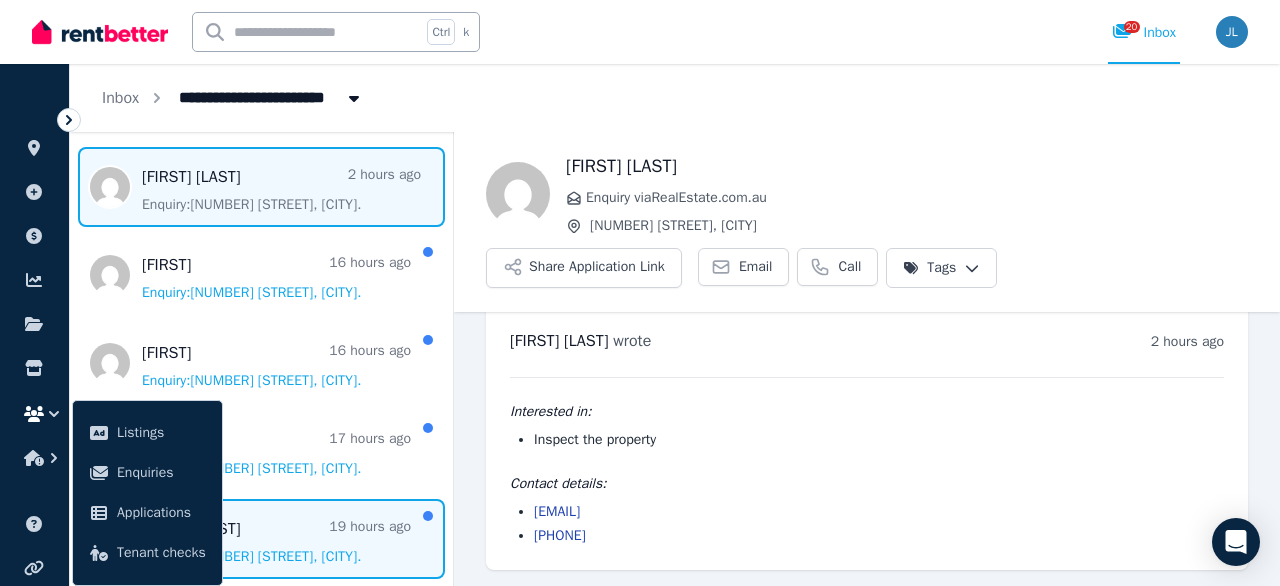 click at bounding box center (261, 539) 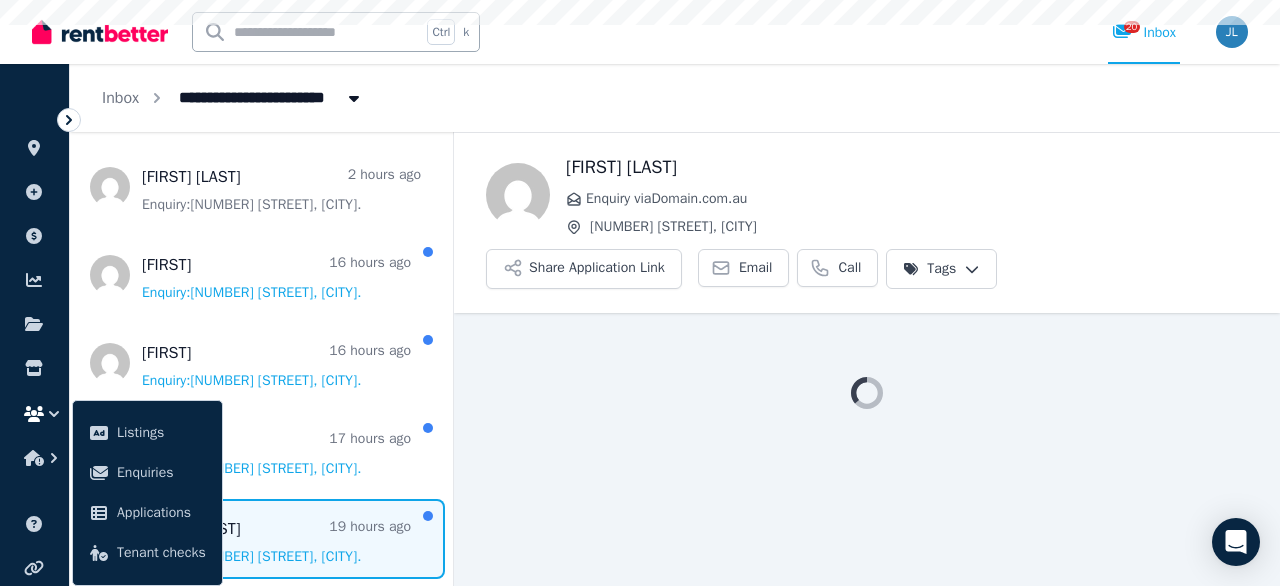 scroll, scrollTop: 0, scrollLeft: 0, axis: both 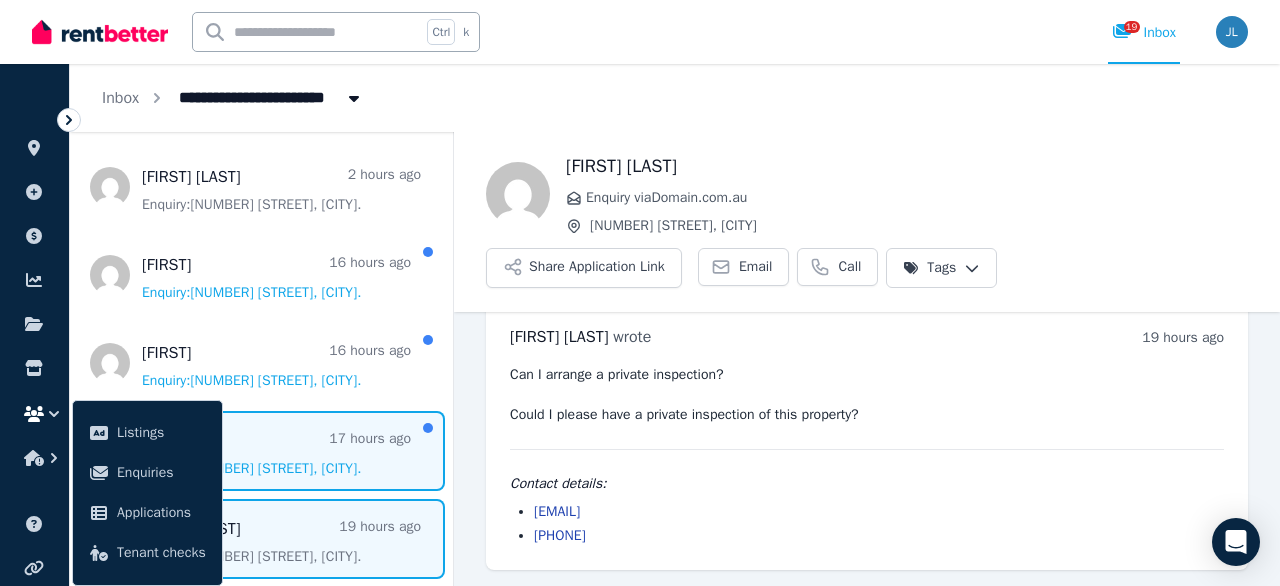 click at bounding box center [261, 451] 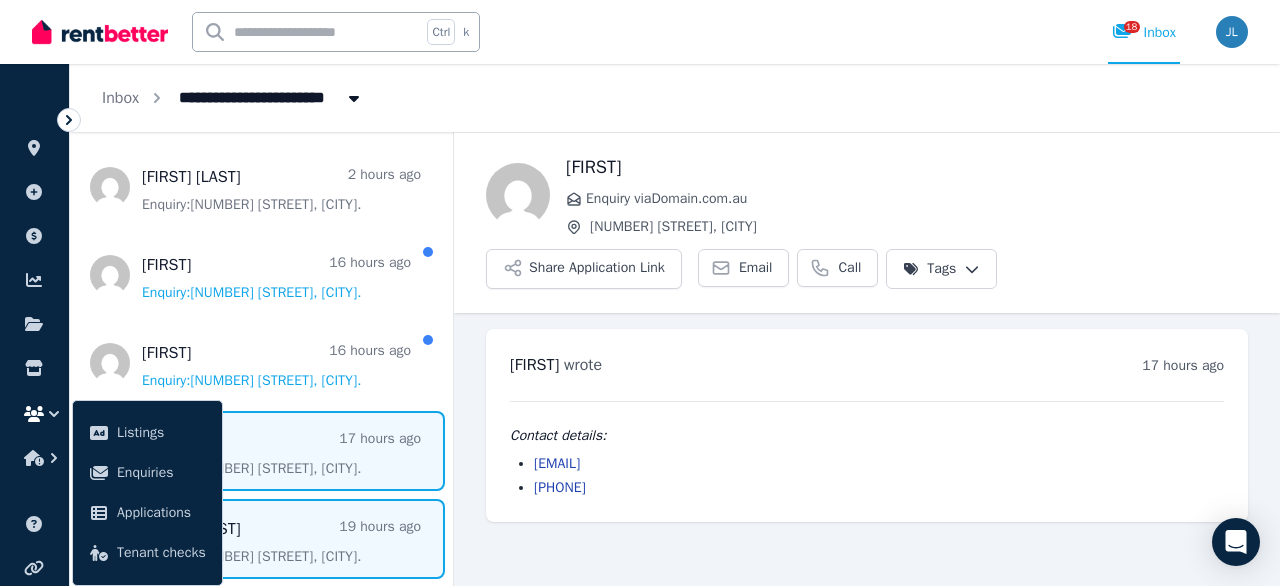click at bounding box center (261, 539) 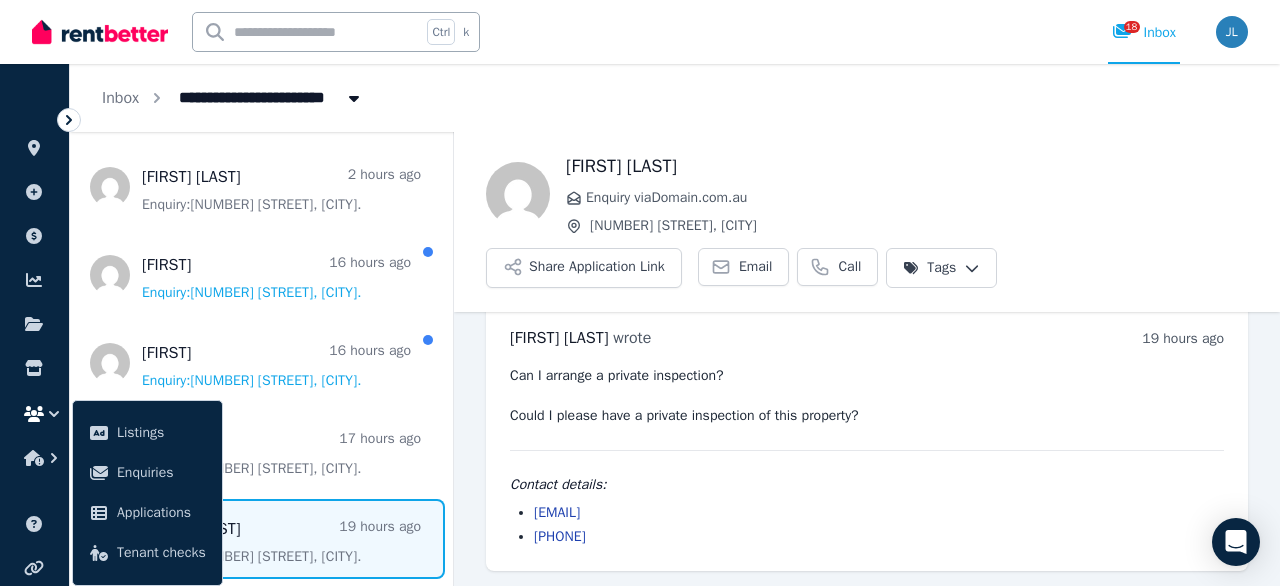 scroll, scrollTop: 29, scrollLeft: 0, axis: vertical 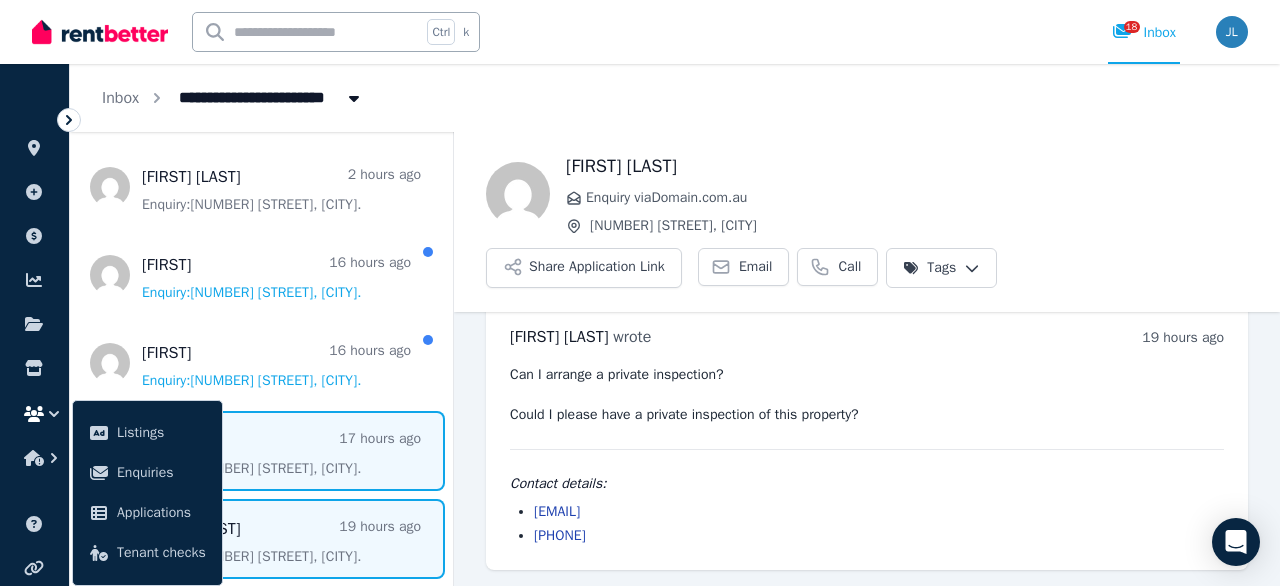 click at bounding box center (261, 451) 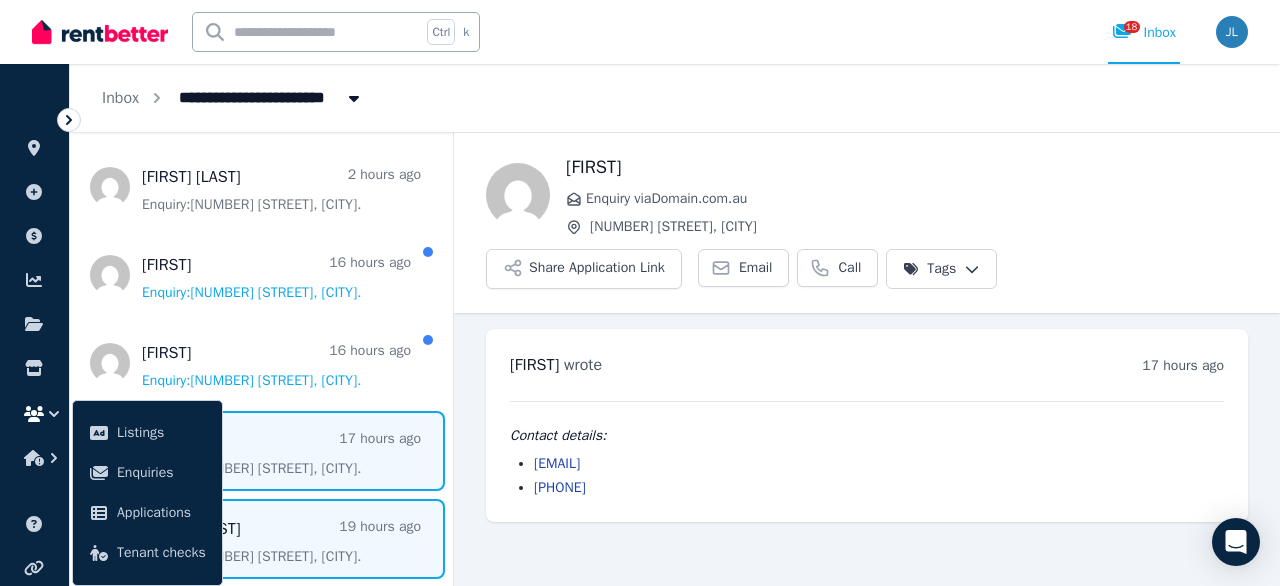 click at bounding box center [261, 539] 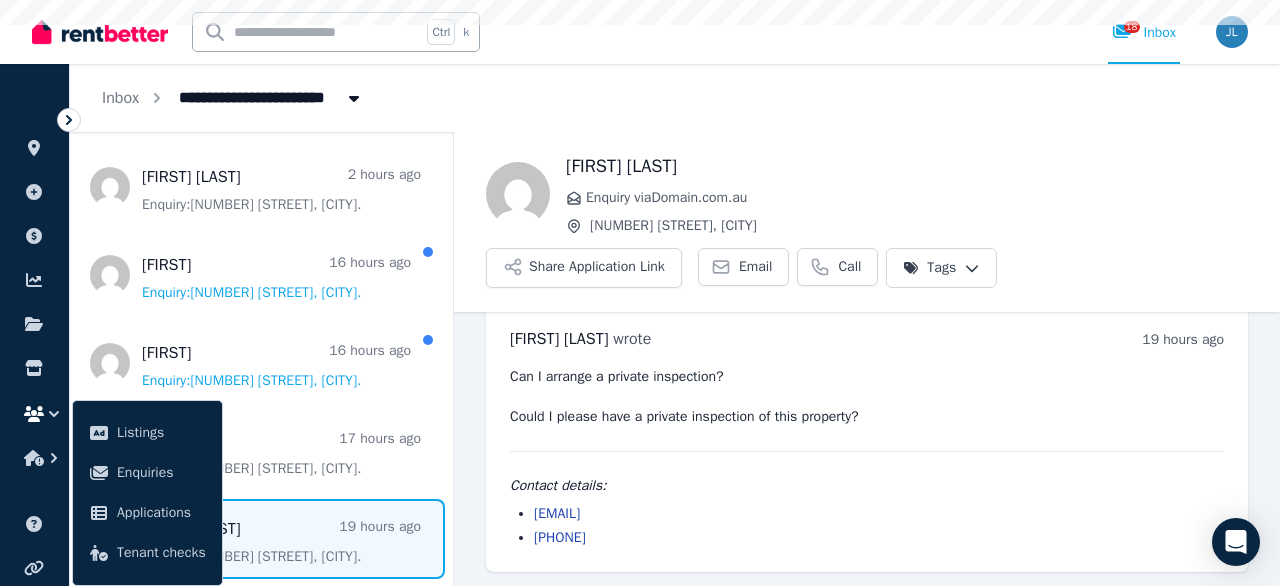scroll, scrollTop: 29, scrollLeft: 0, axis: vertical 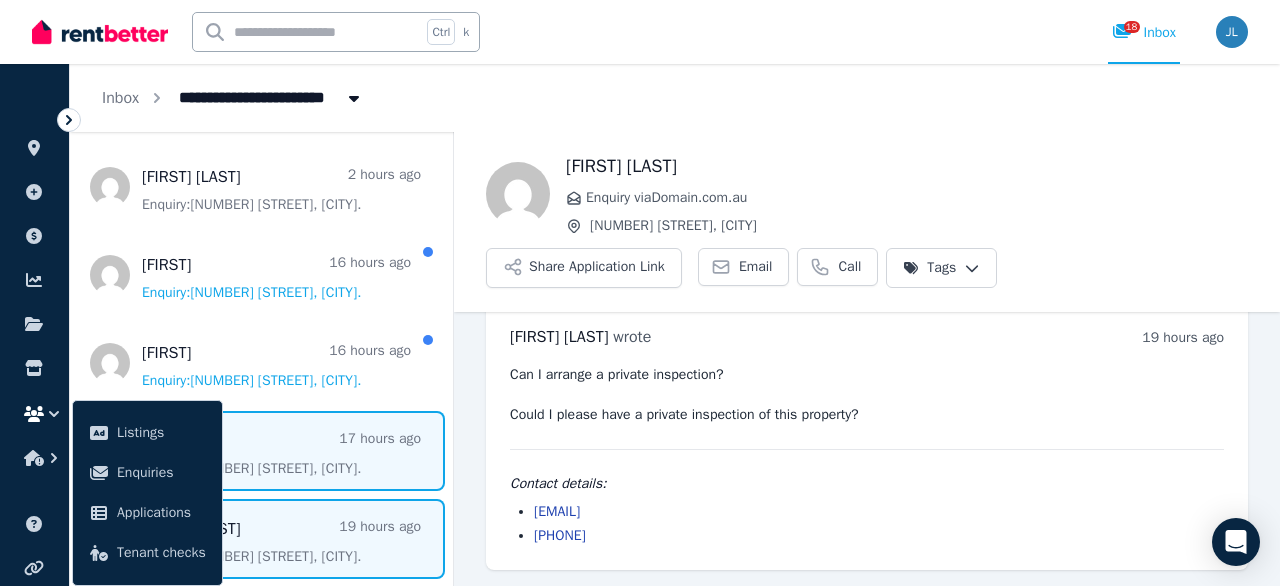 click at bounding box center (261, 451) 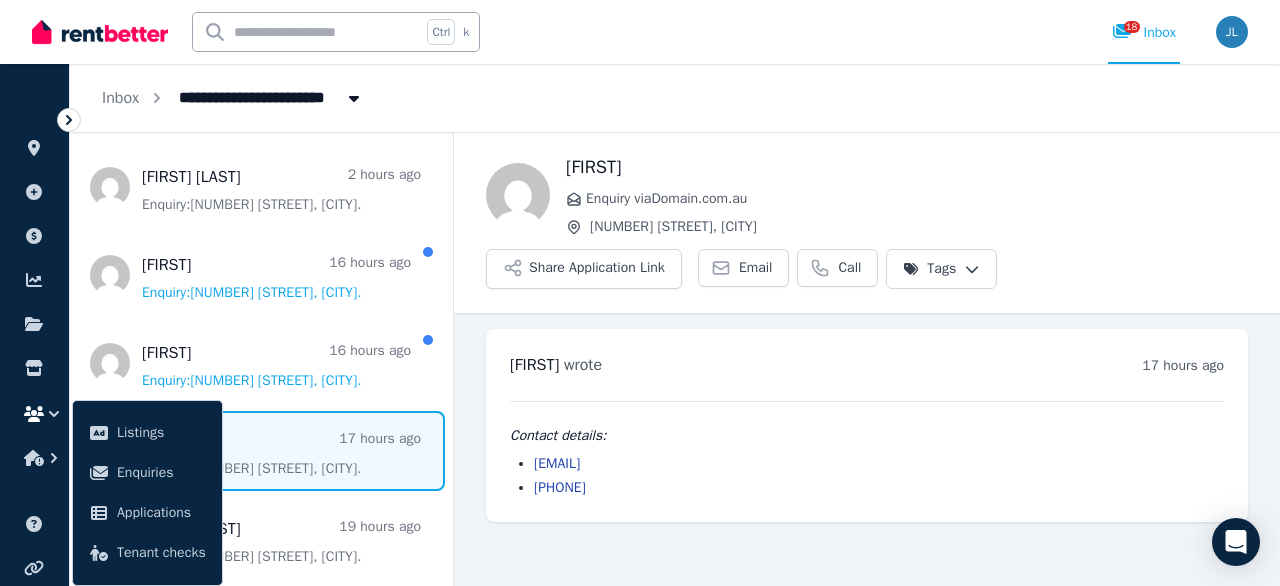 scroll, scrollTop: 0, scrollLeft: 0, axis: both 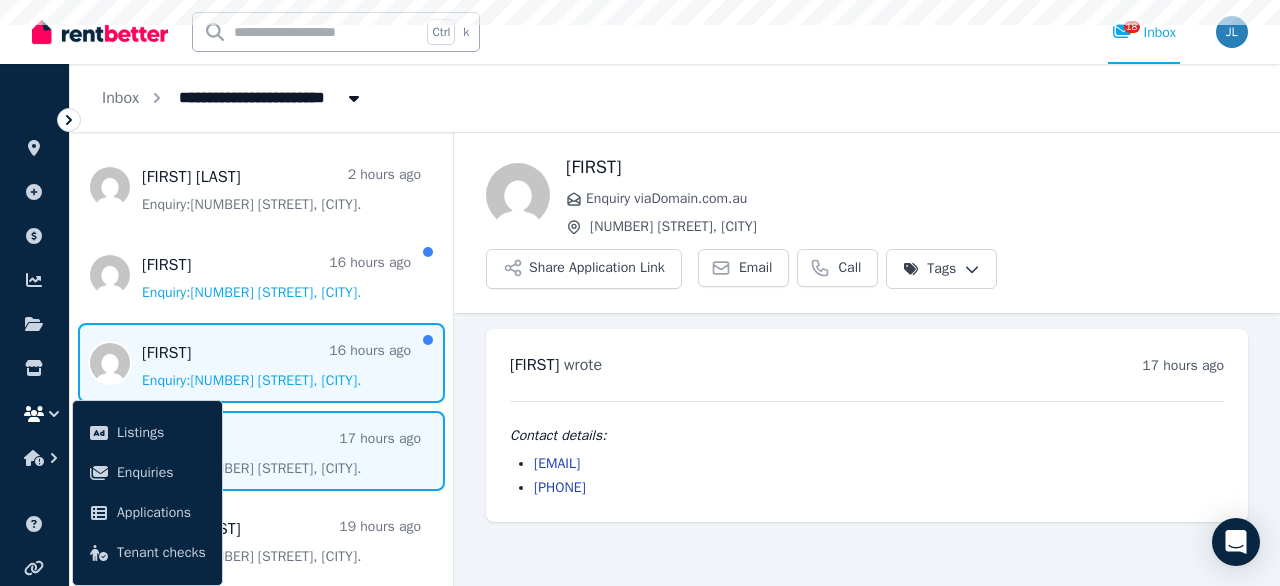 click at bounding box center (261, 363) 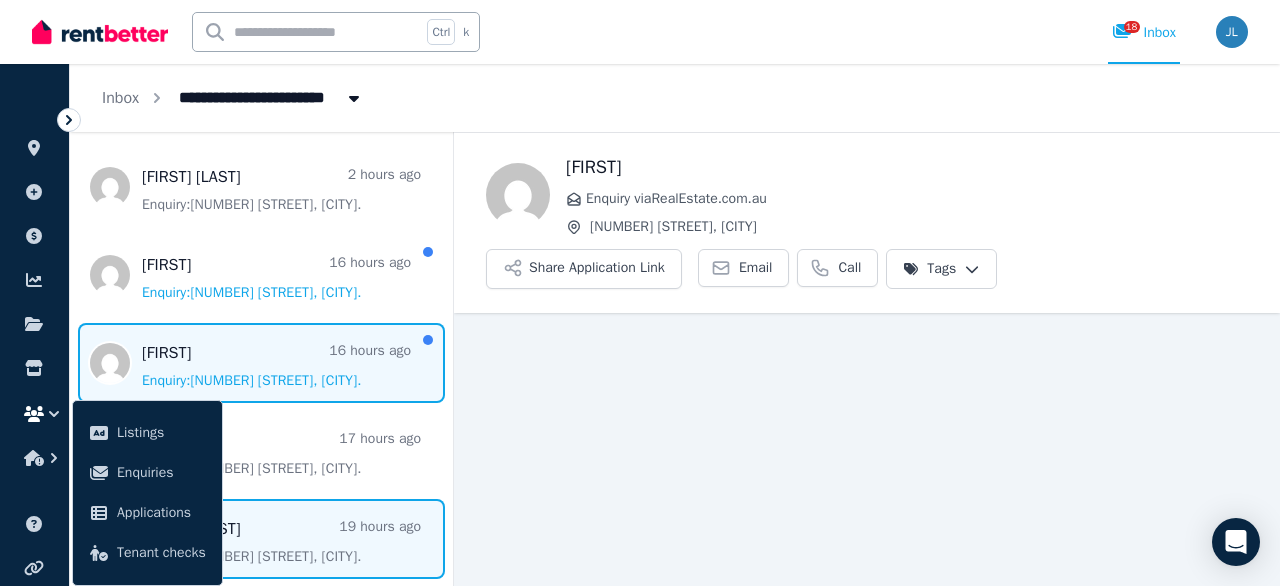 click at bounding box center (261, 539) 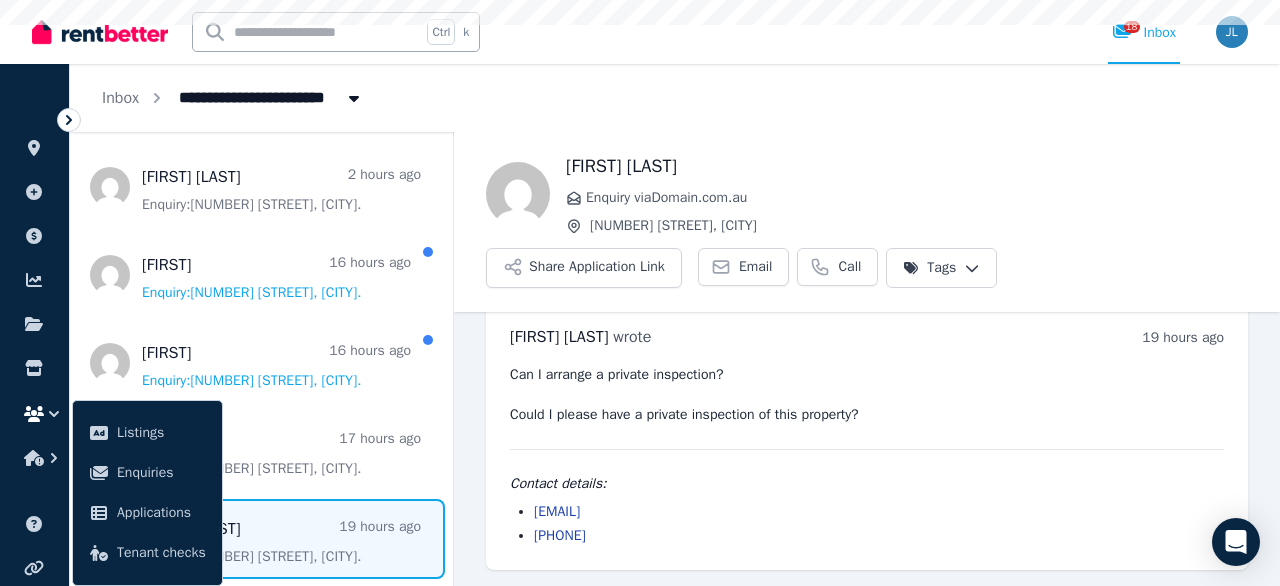 scroll, scrollTop: 29, scrollLeft: 0, axis: vertical 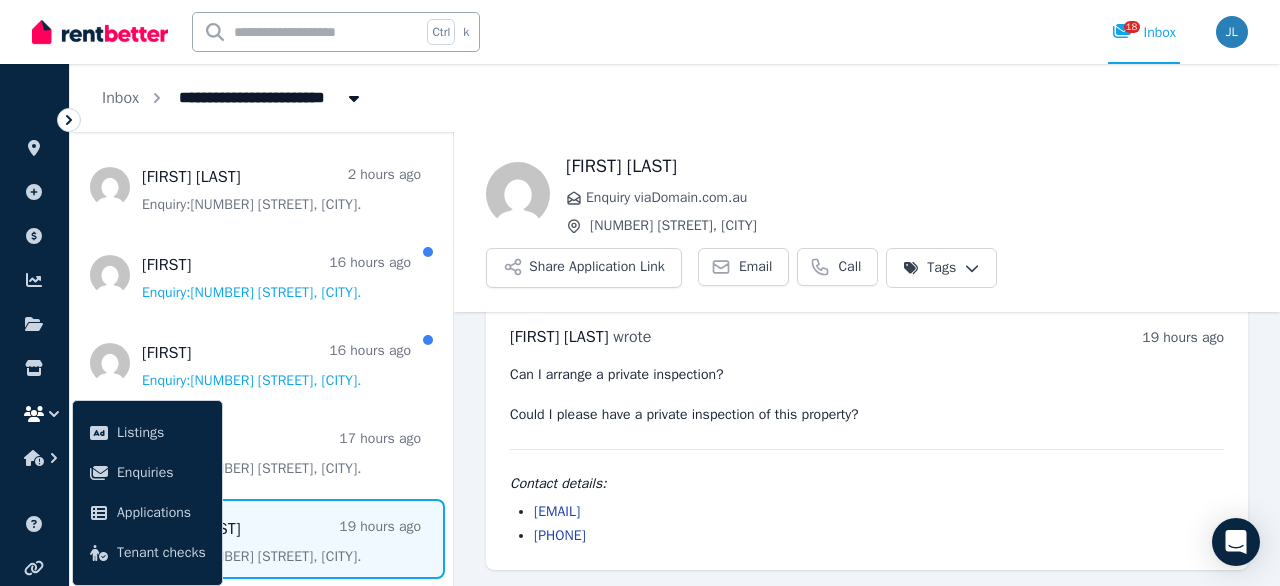 drag, startPoint x: 690, startPoint y: 511, endPoint x: 533, endPoint y: 510, distance: 157.00319 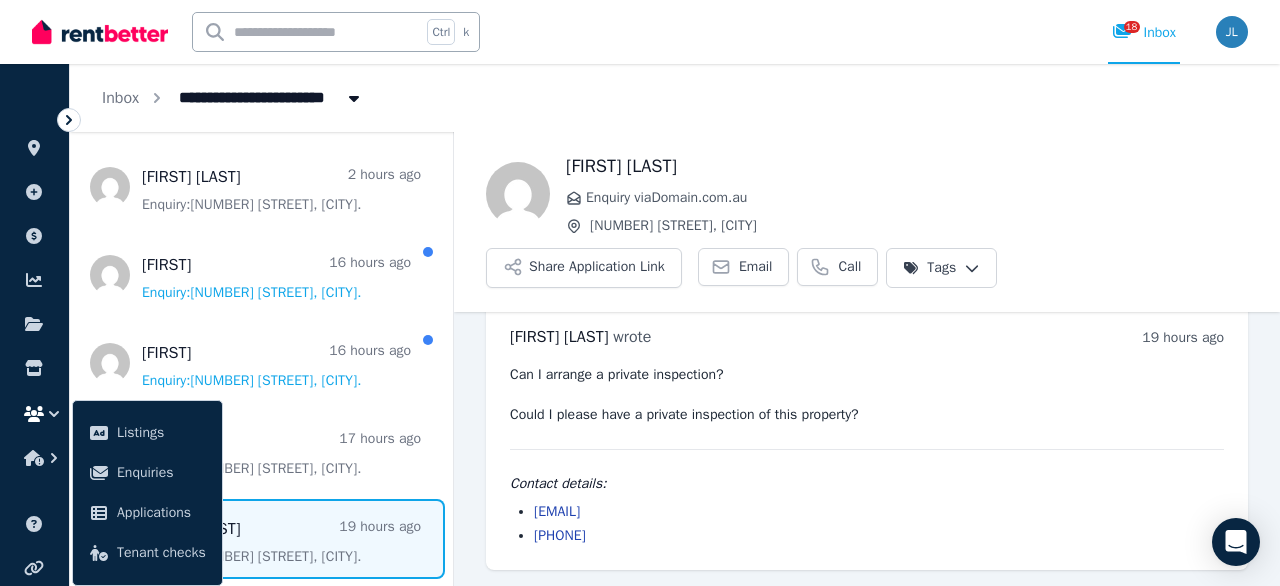 click on "[EMAIL]" at bounding box center [879, 512] 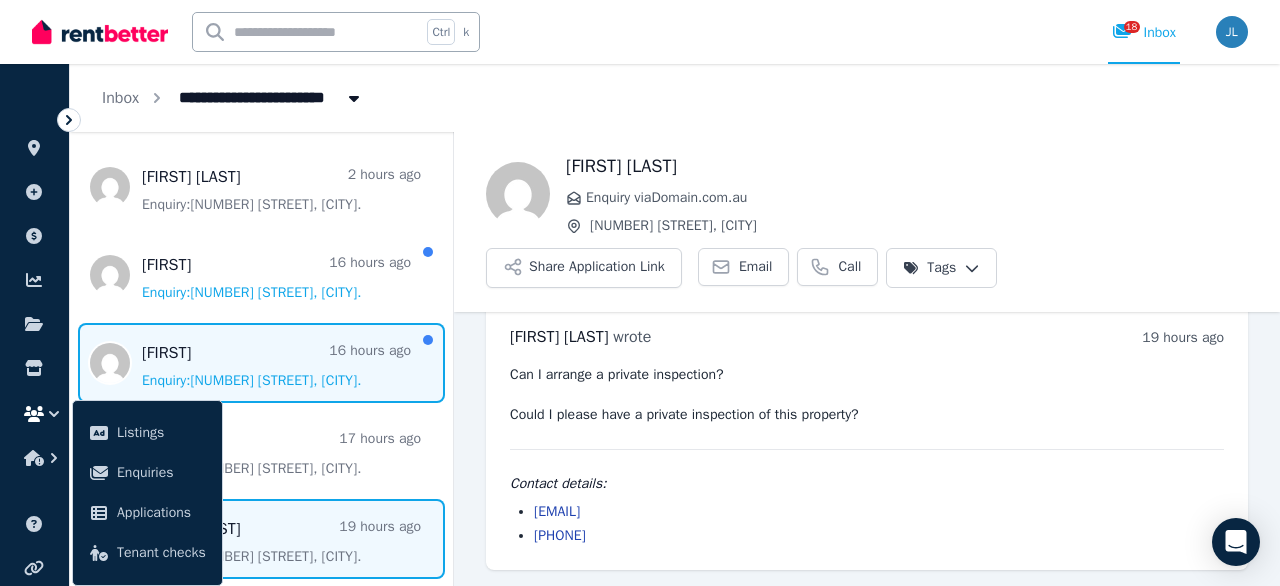 click at bounding box center (261, 363) 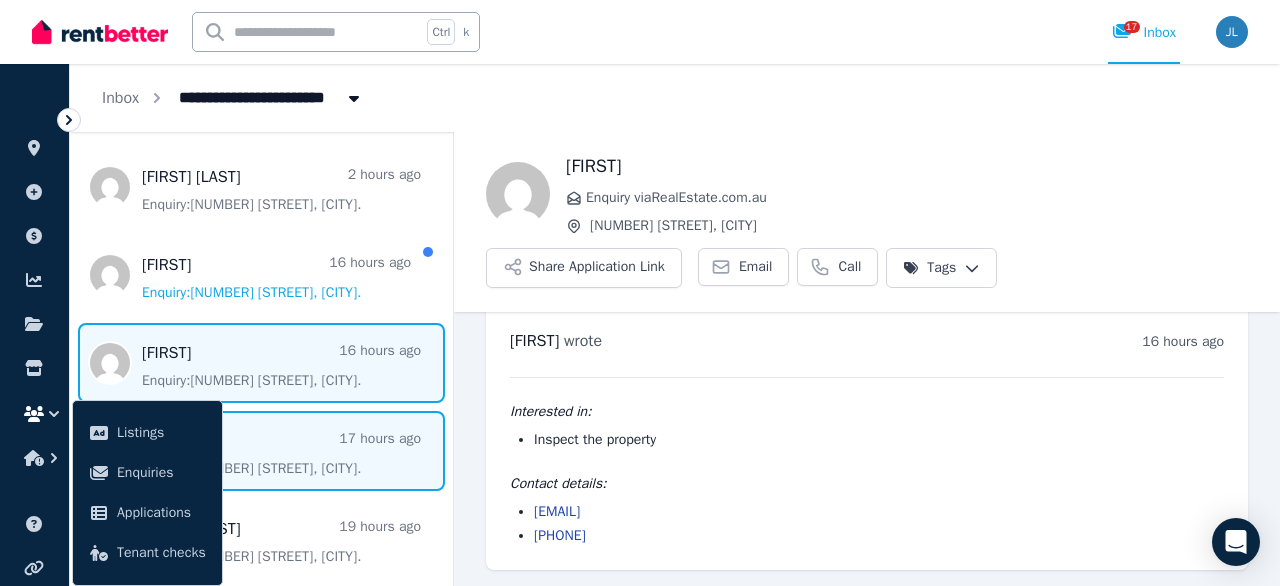 click at bounding box center (261, 451) 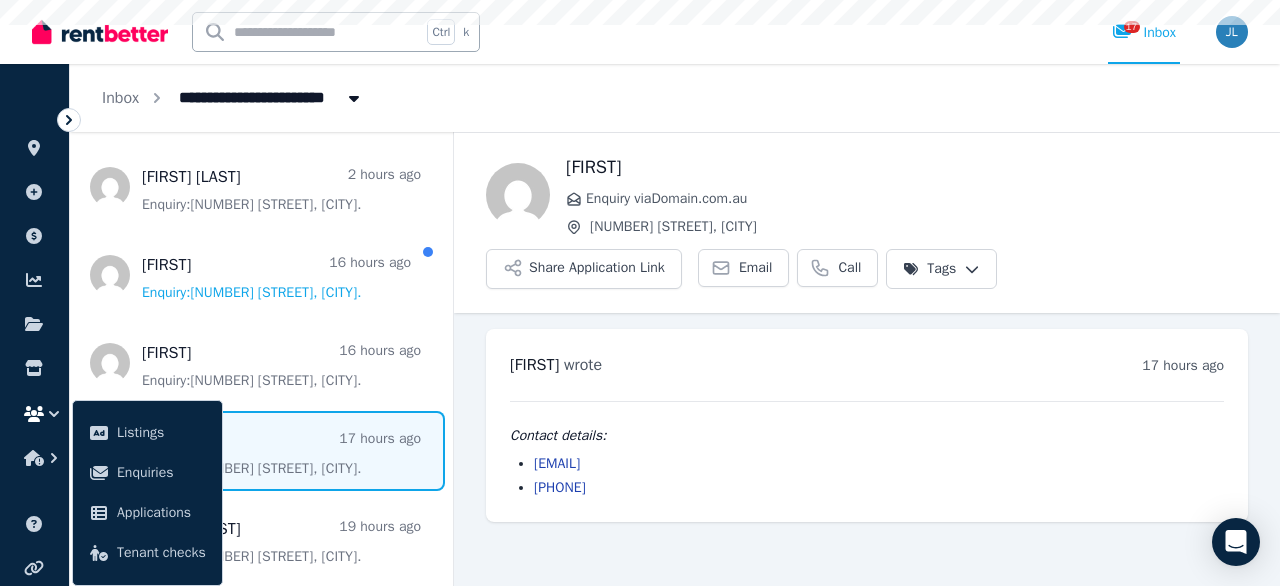 scroll, scrollTop: 0, scrollLeft: 0, axis: both 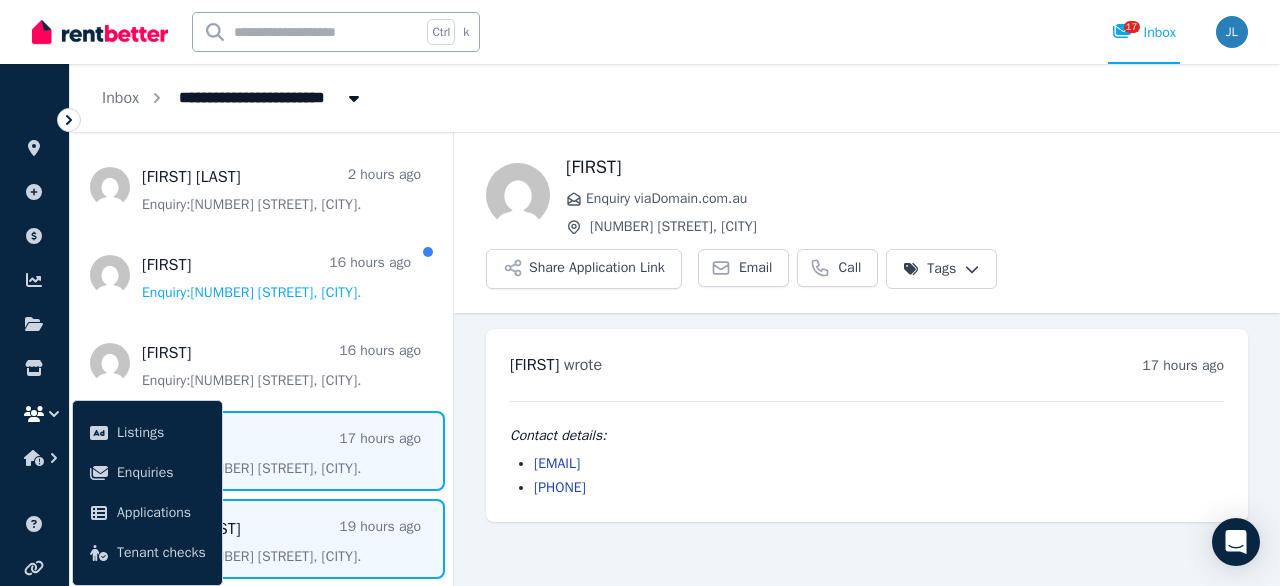 click at bounding box center [261, 539] 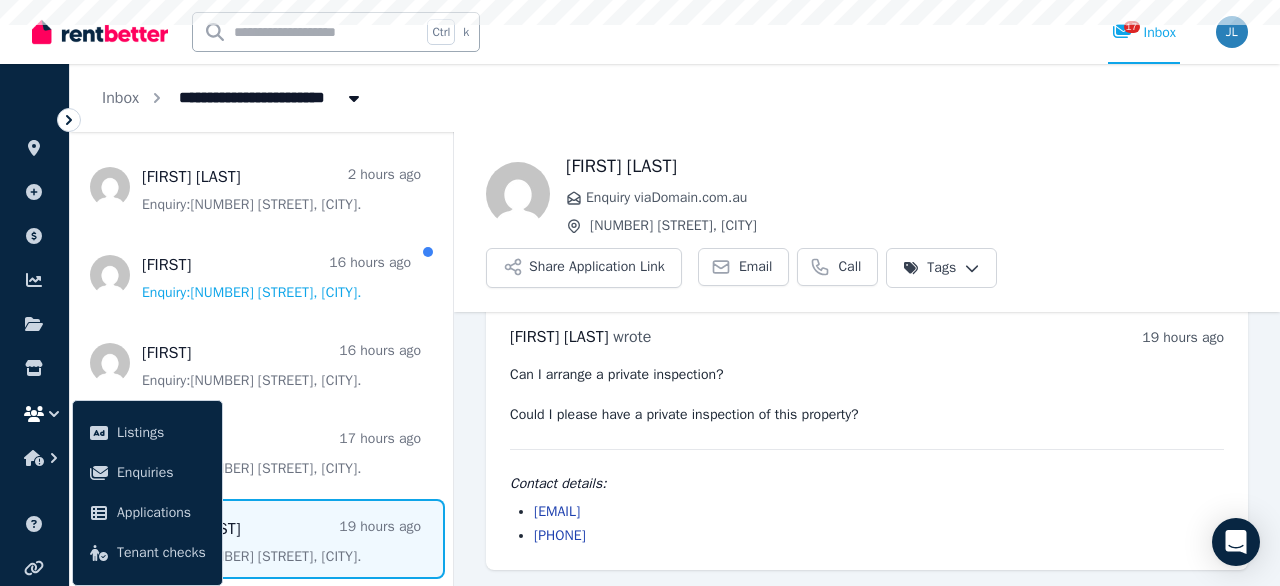 scroll, scrollTop: 29, scrollLeft: 0, axis: vertical 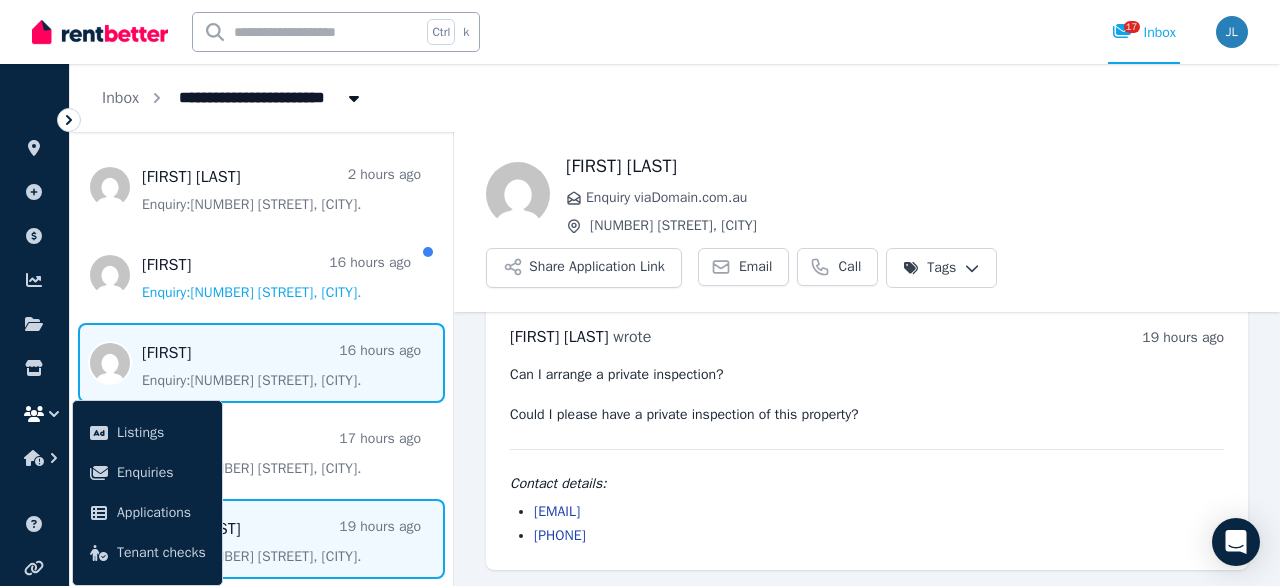 click at bounding box center [261, 363] 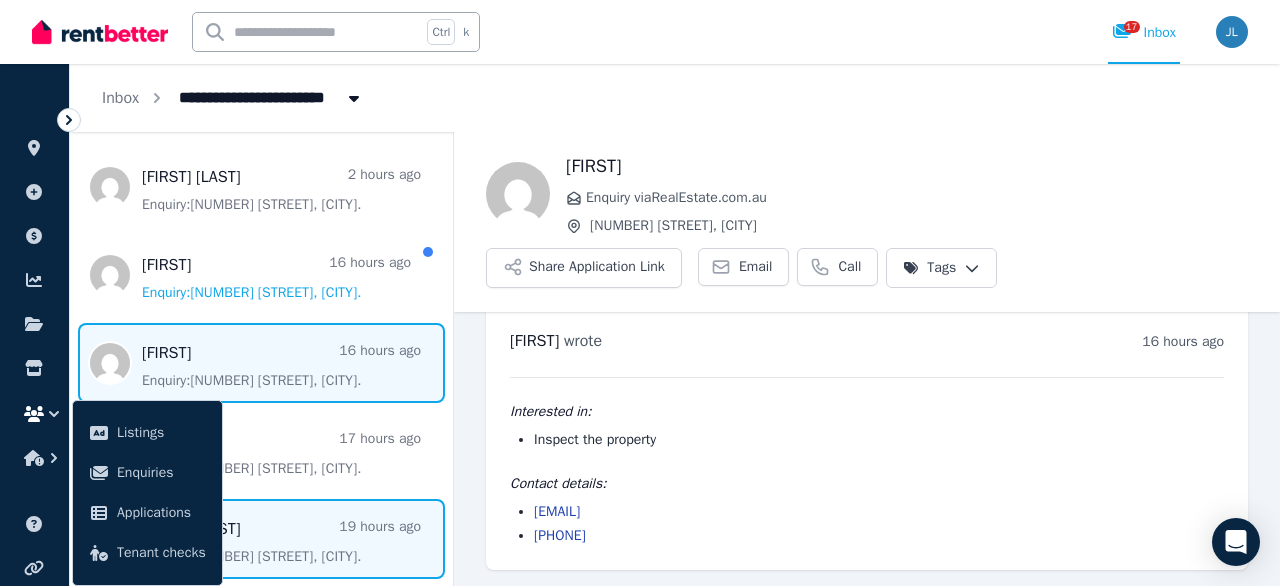 click at bounding box center (261, 539) 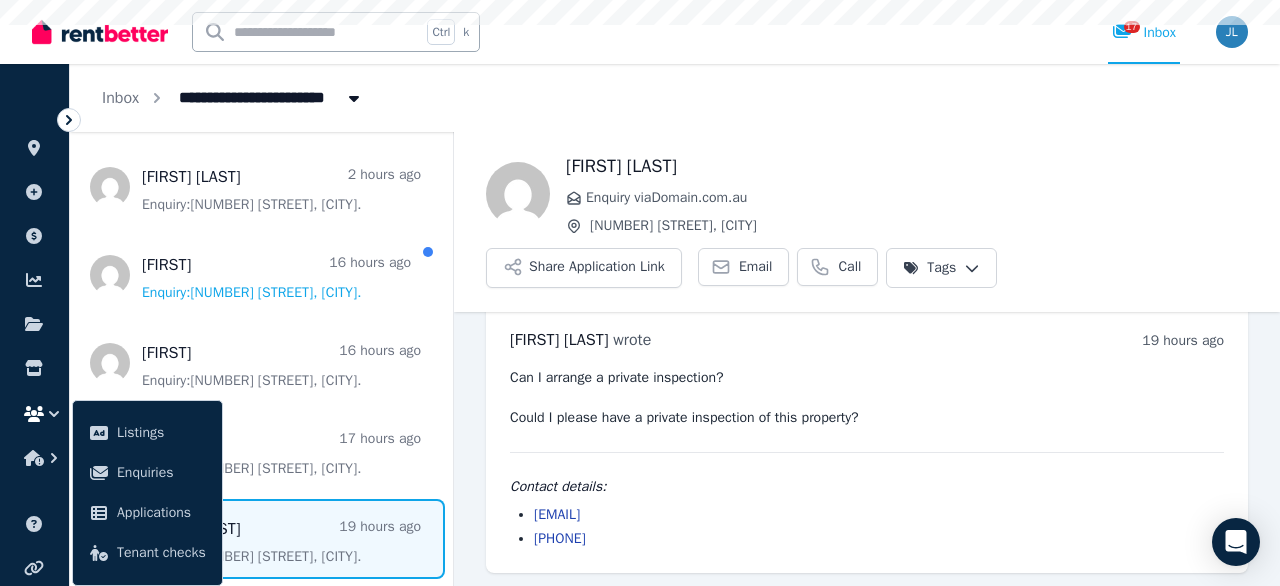 scroll, scrollTop: 29, scrollLeft: 0, axis: vertical 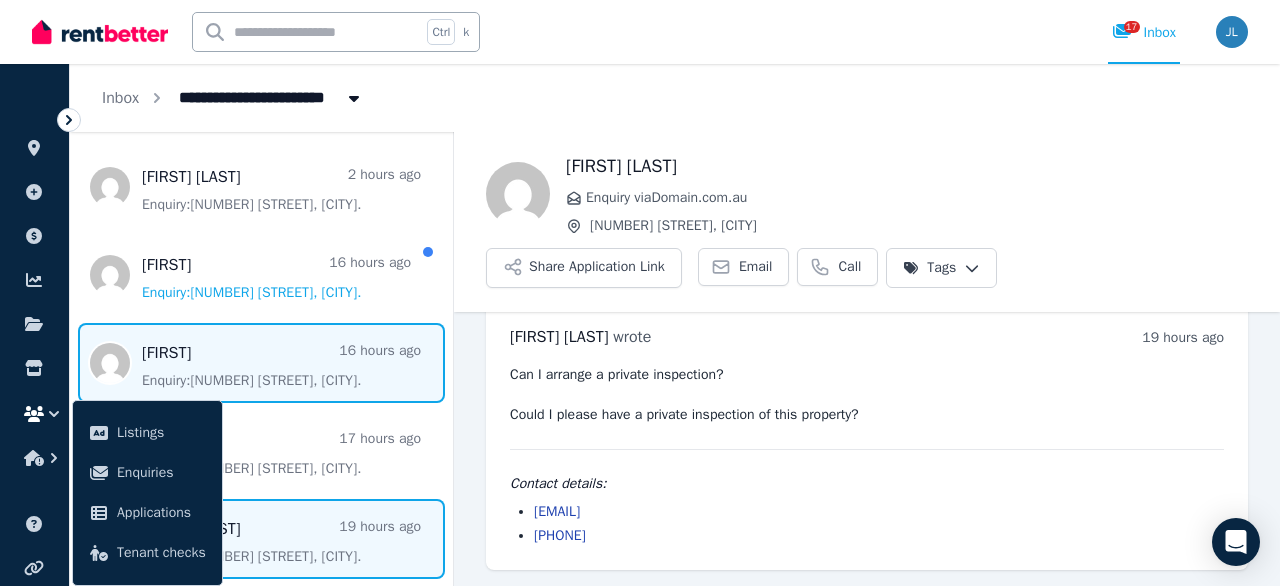 click at bounding box center (261, 363) 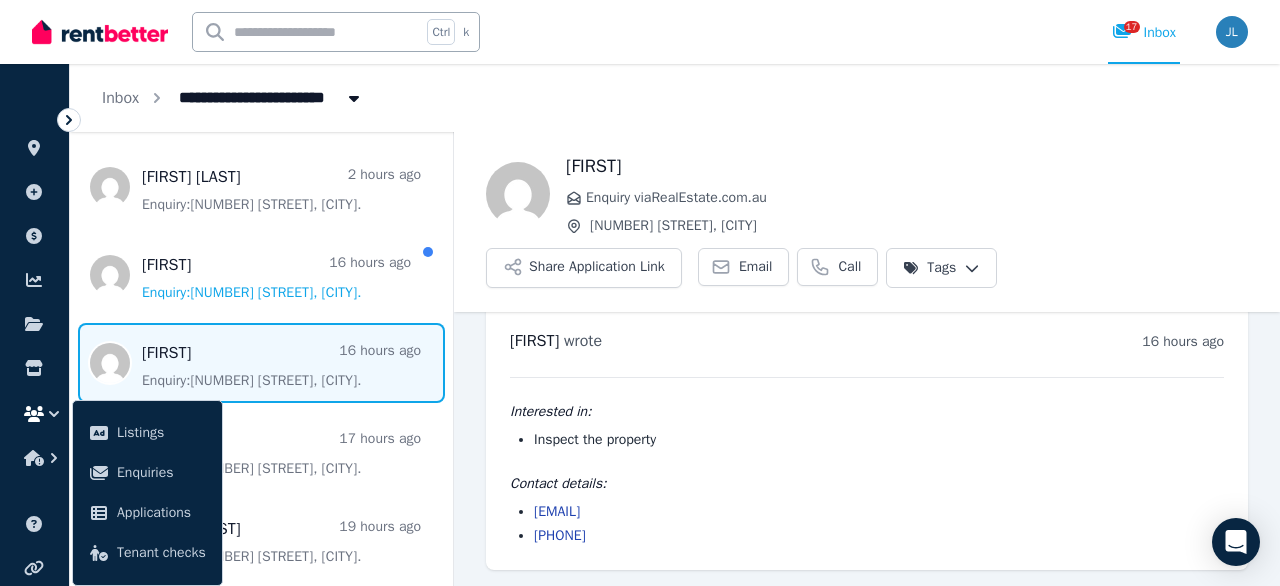 scroll, scrollTop: 25, scrollLeft: 0, axis: vertical 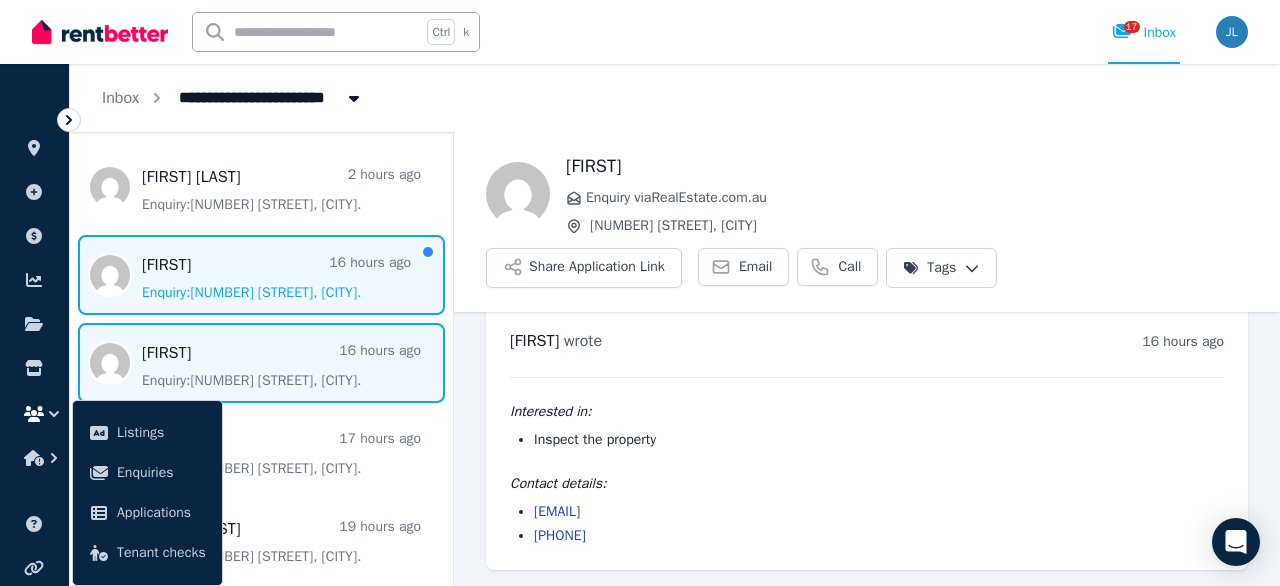 click at bounding box center [261, 275] 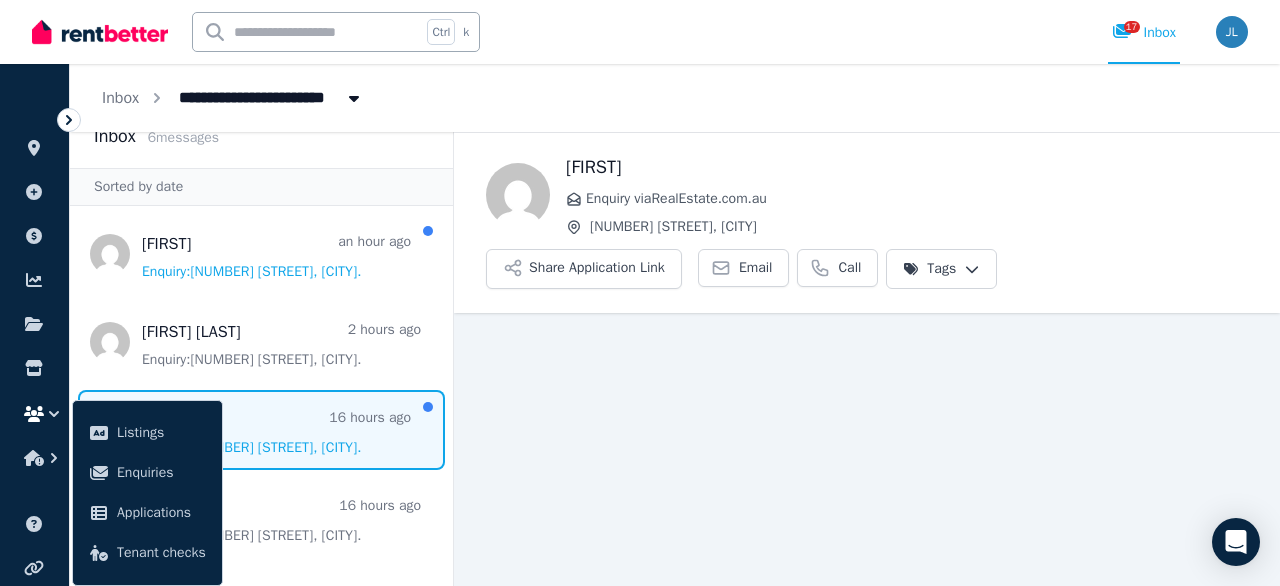 scroll, scrollTop: 15, scrollLeft: 0, axis: vertical 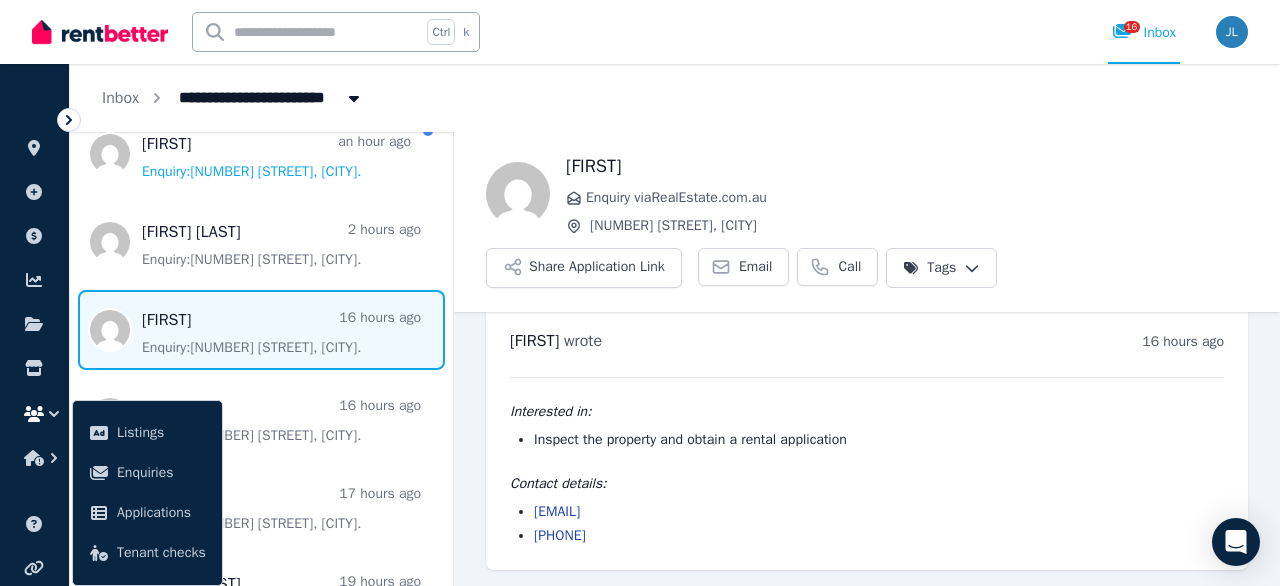 click on "Contact details:" at bounding box center [867, 484] 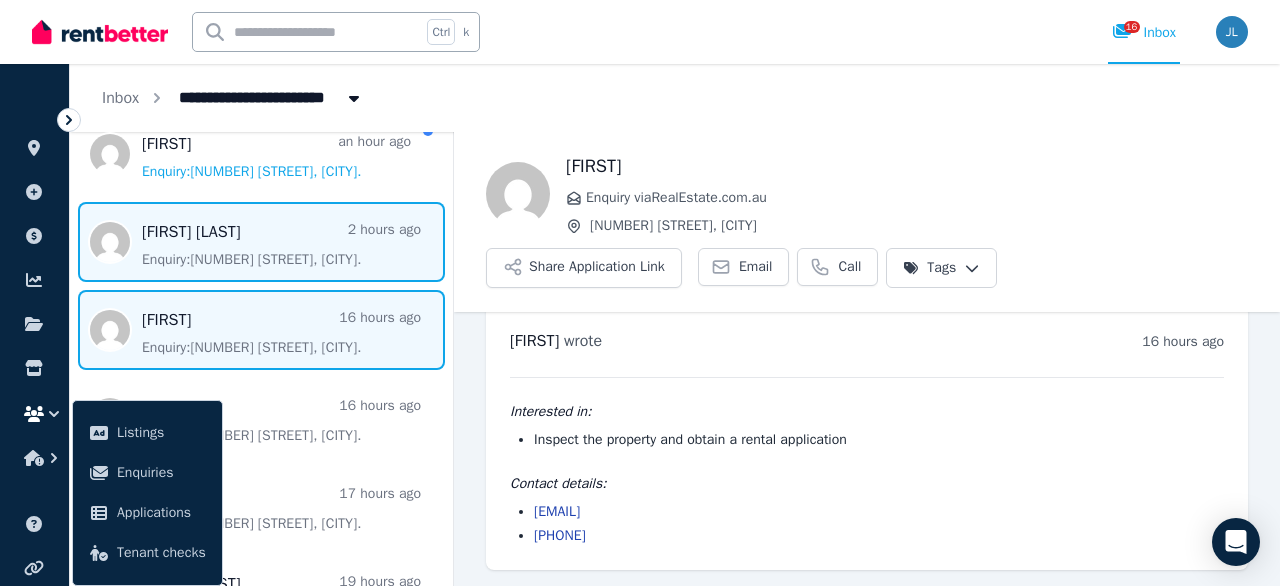 click at bounding box center (261, 242) 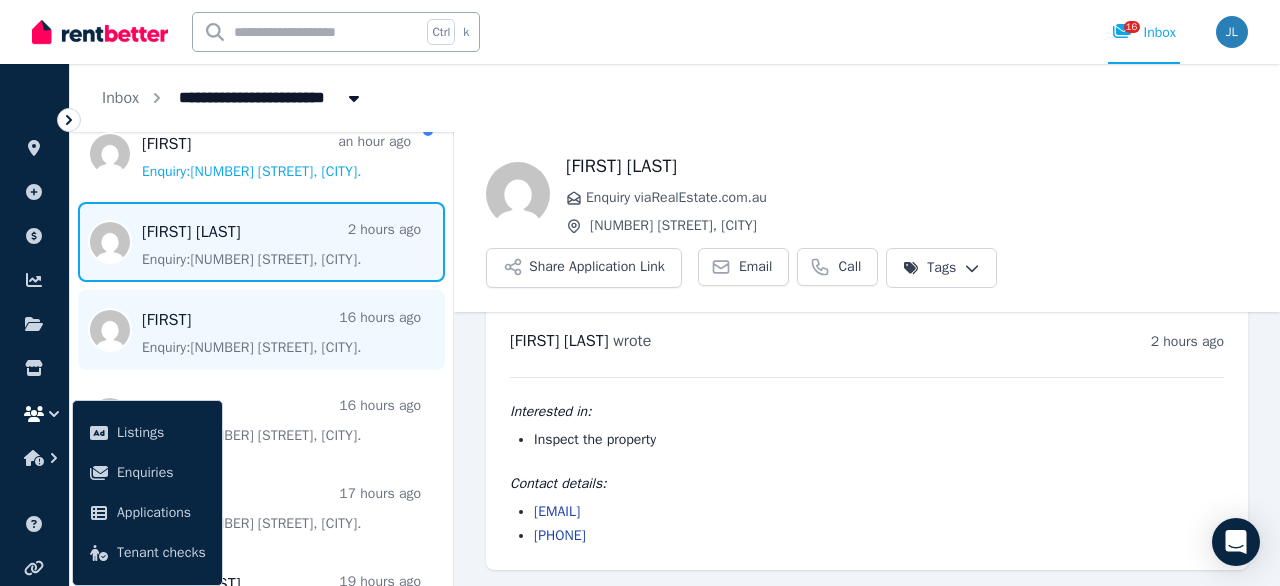 scroll, scrollTop: 0, scrollLeft: 0, axis: both 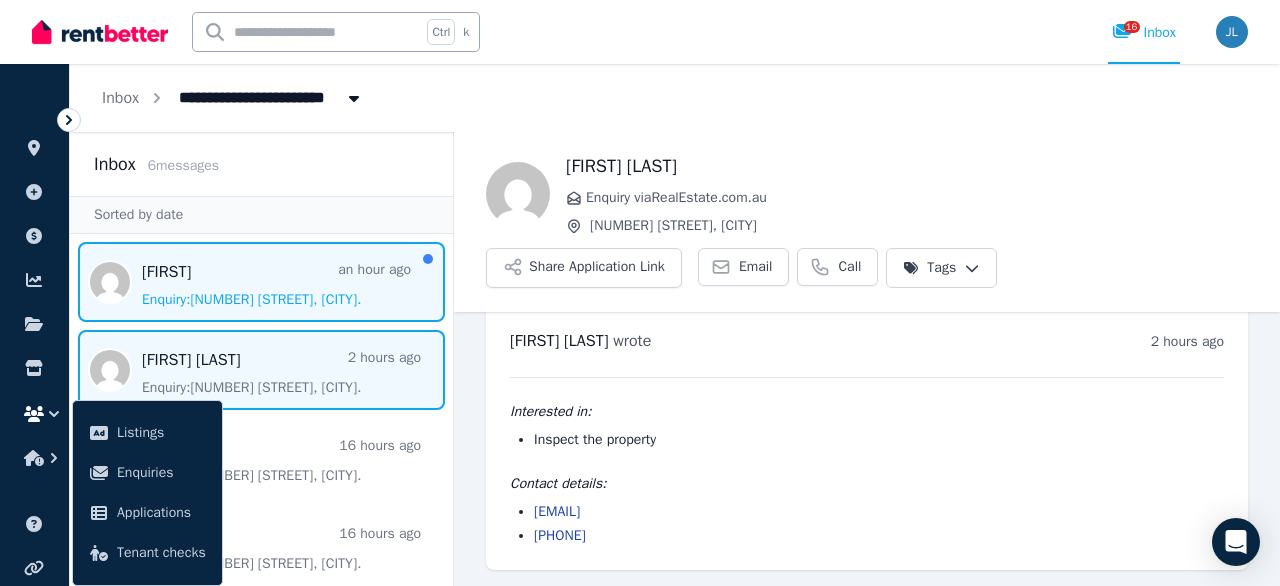 click at bounding box center [261, 282] 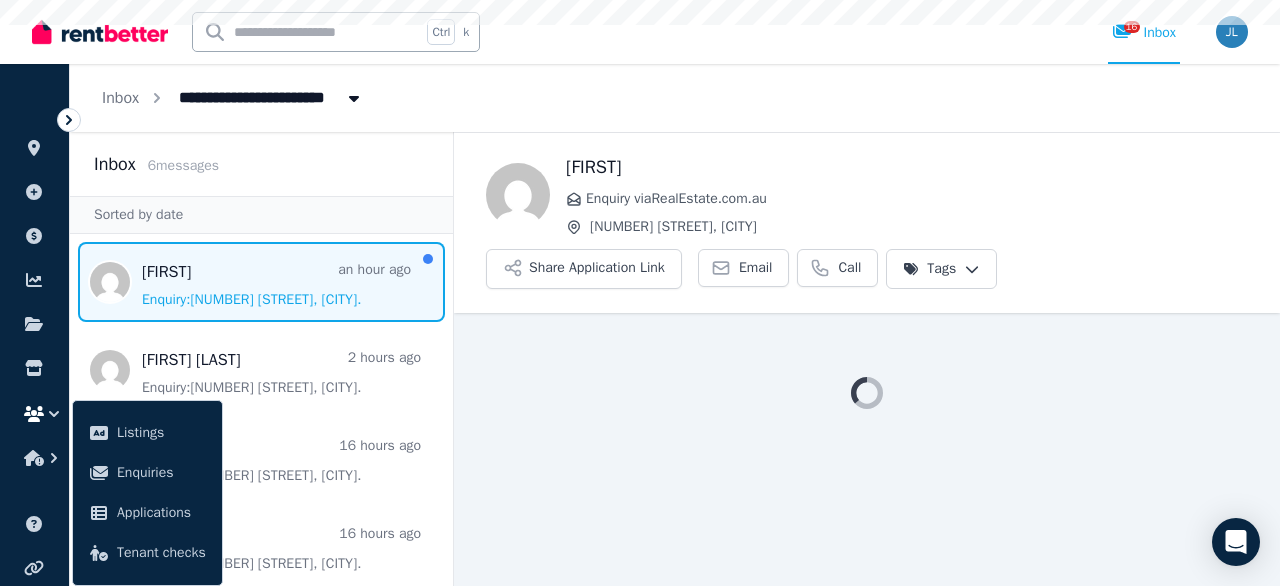scroll, scrollTop: 0, scrollLeft: 0, axis: both 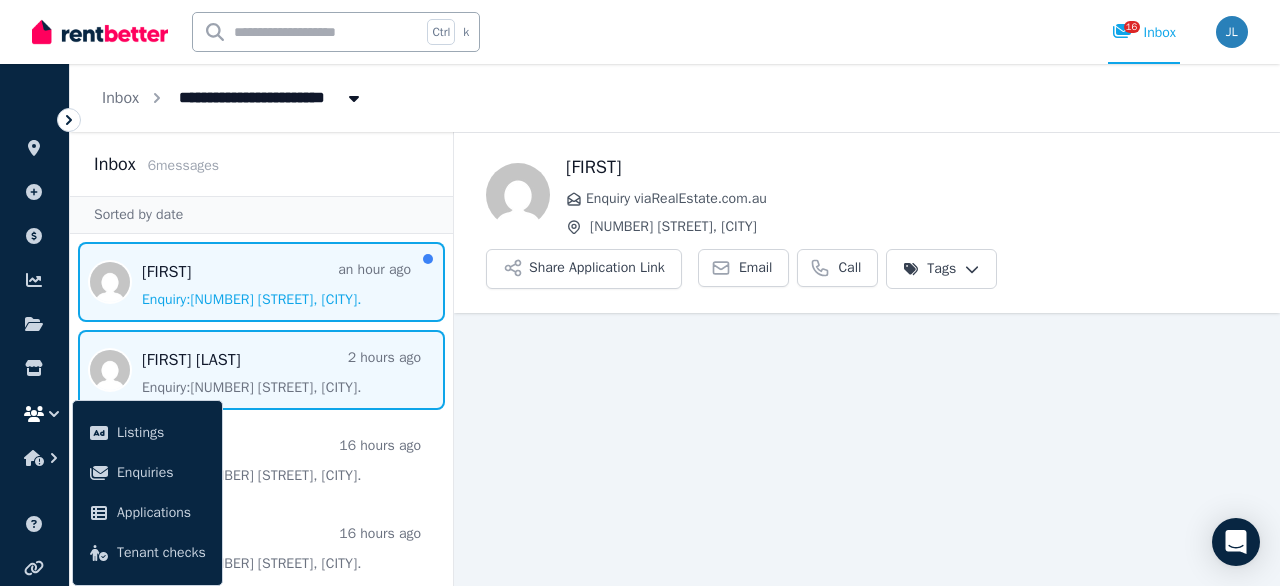 click at bounding box center [261, 370] 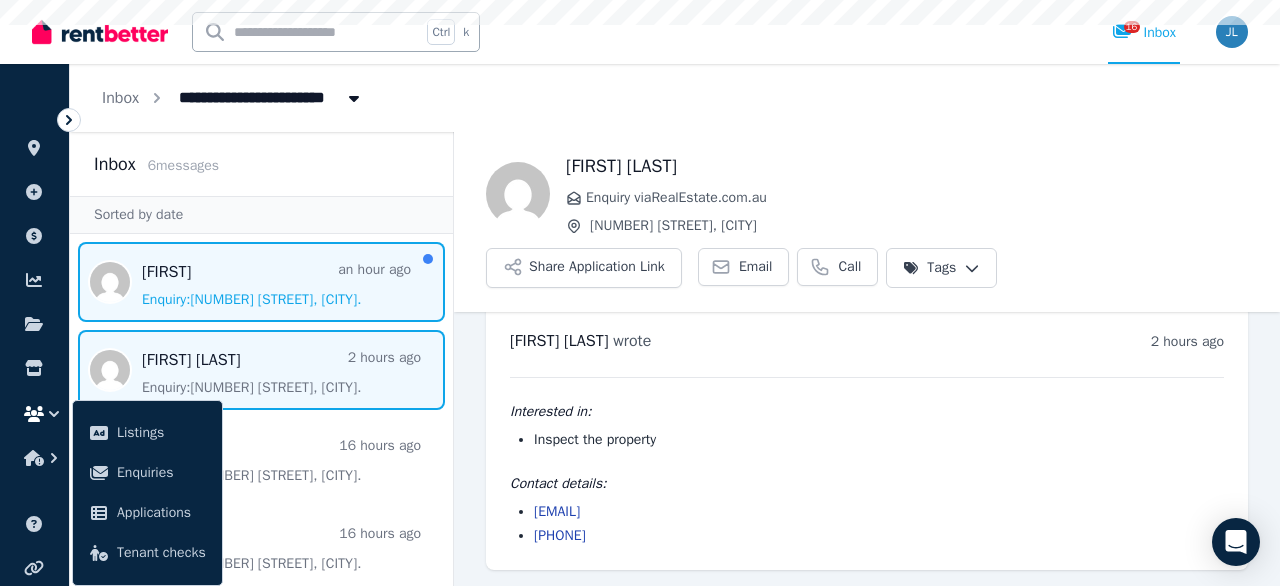 click at bounding box center [261, 282] 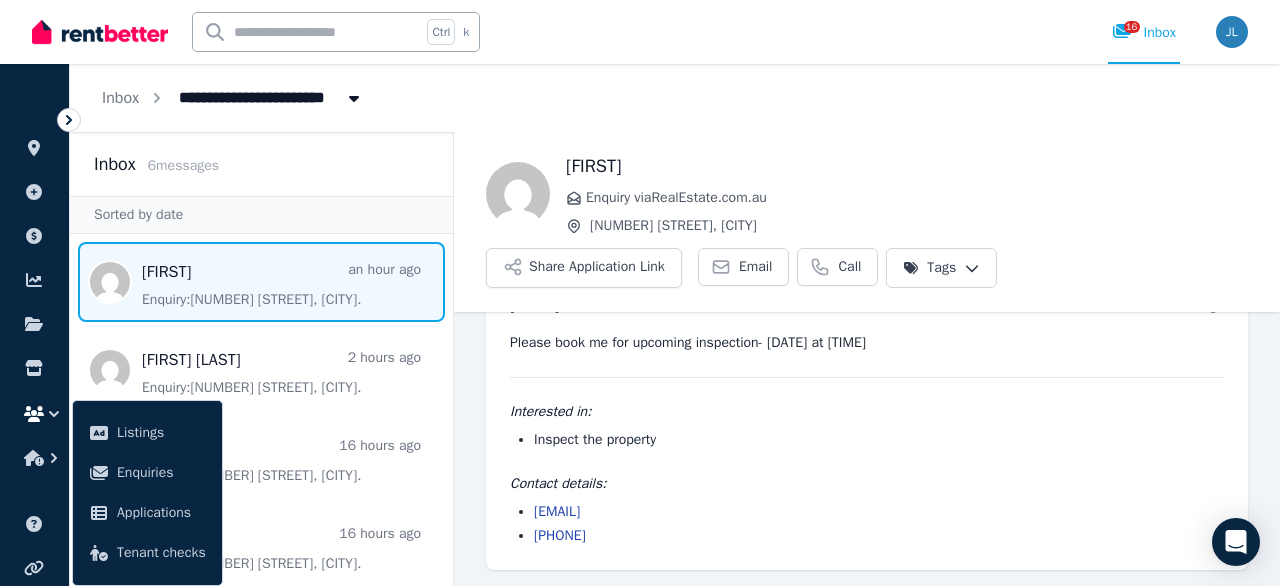 scroll, scrollTop: 61, scrollLeft: 0, axis: vertical 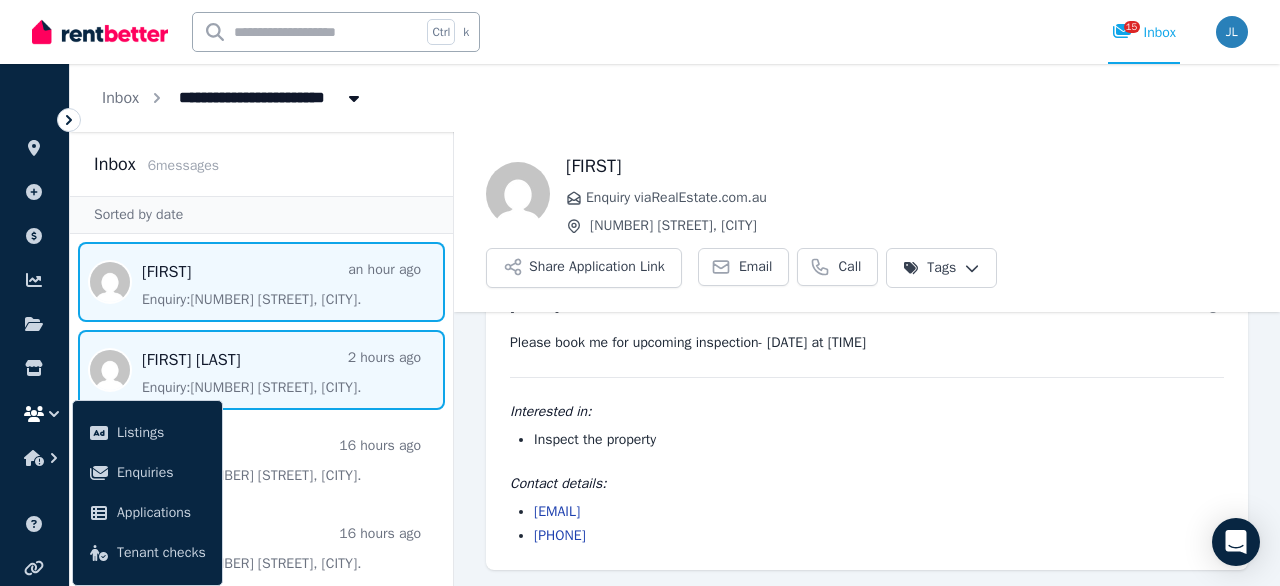 click at bounding box center [261, 370] 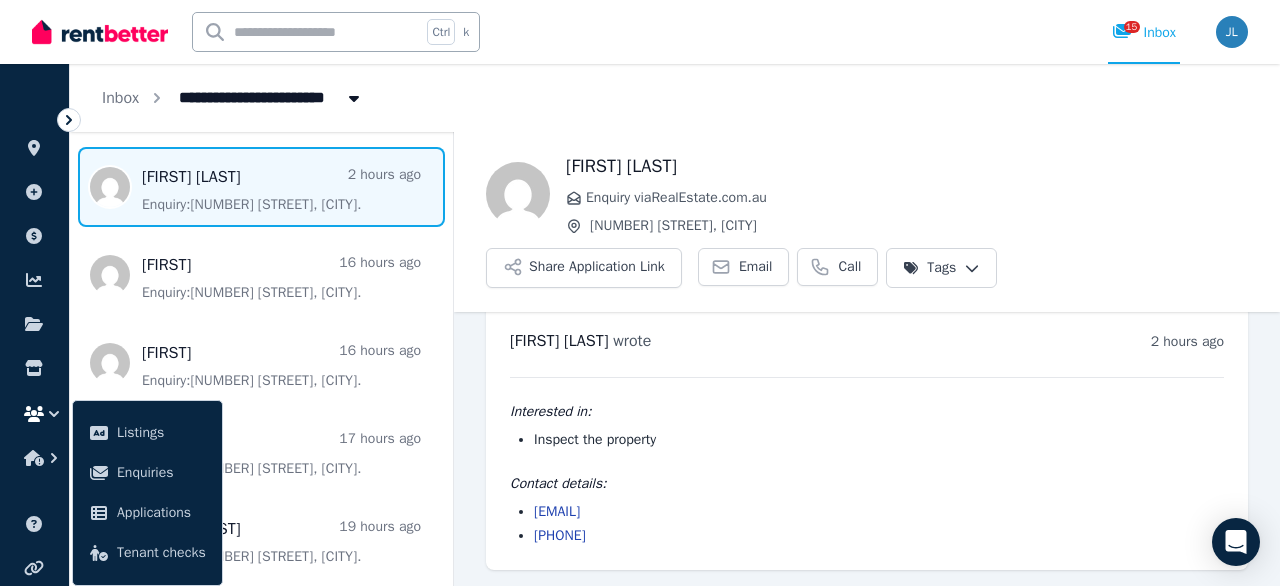 scroll, scrollTop: 0, scrollLeft: 0, axis: both 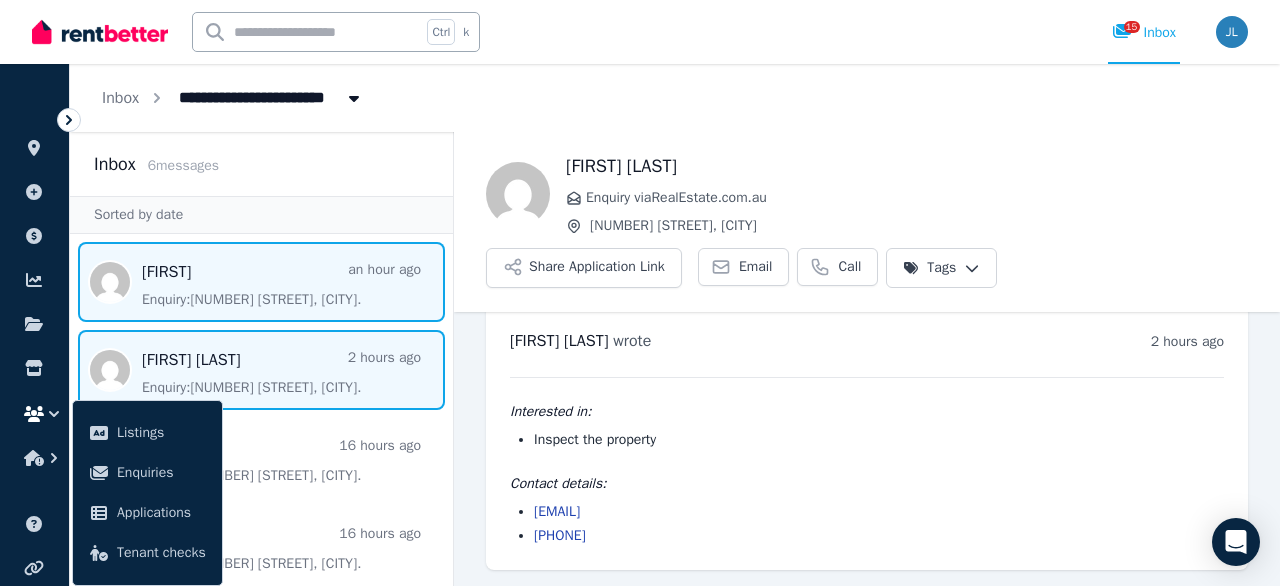 click at bounding box center [261, 282] 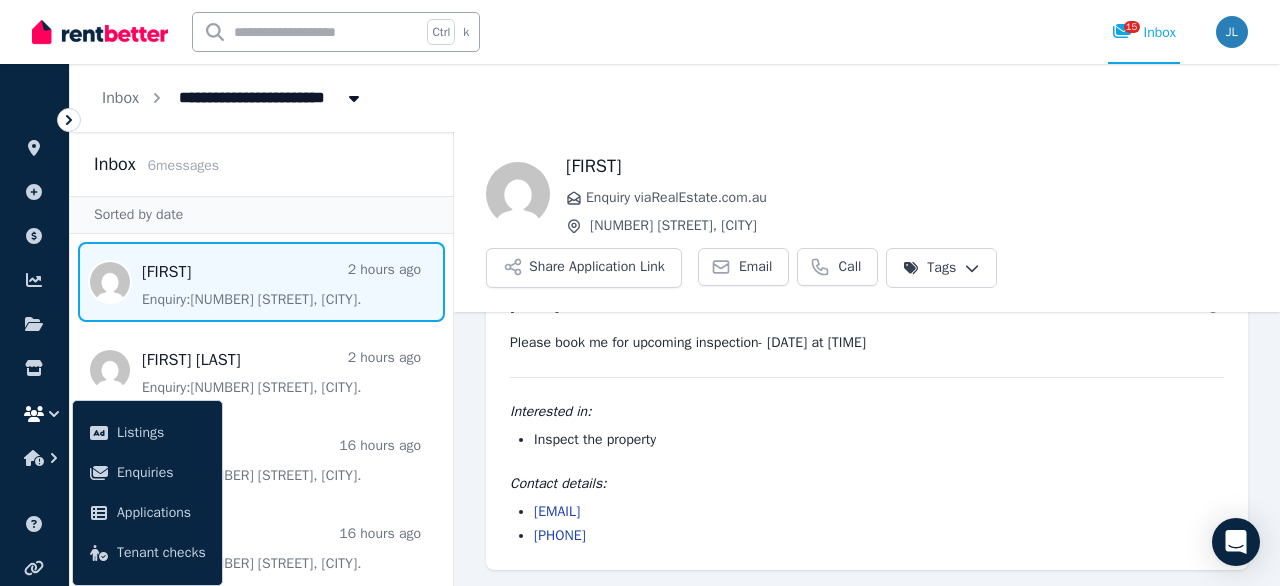 scroll, scrollTop: 61, scrollLeft: 0, axis: vertical 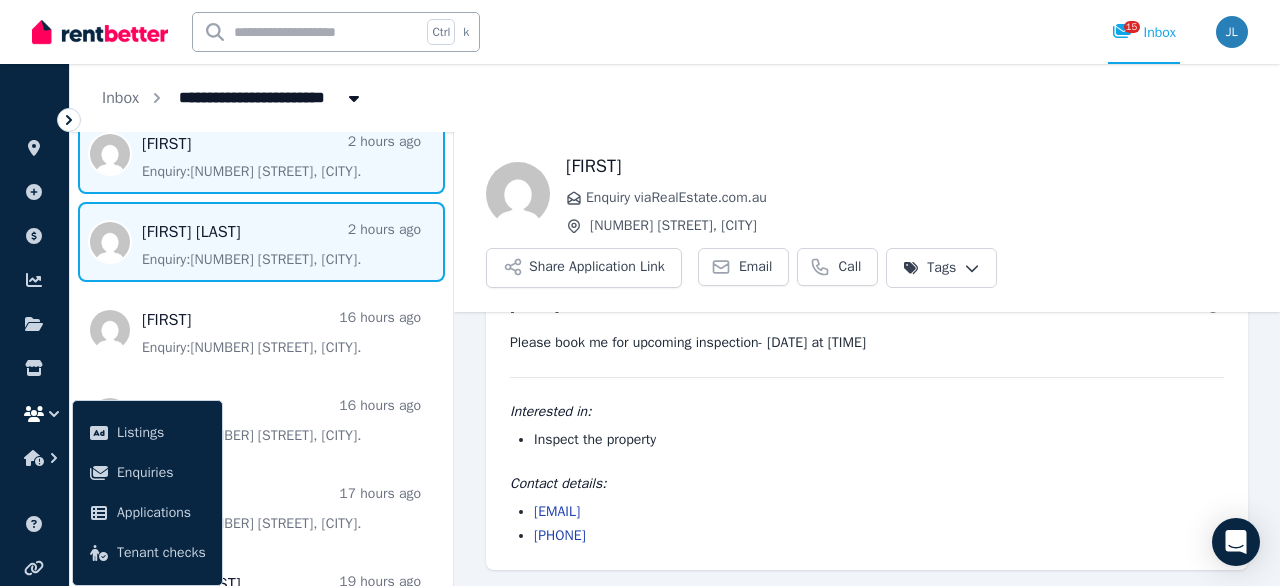 click at bounding box center (261, 242) 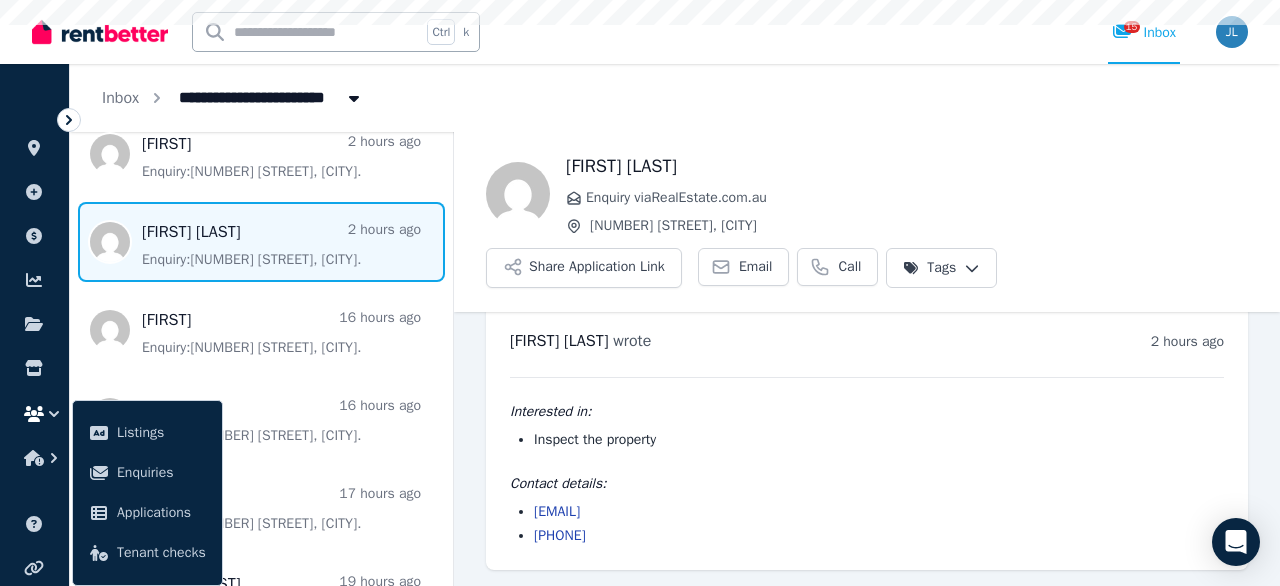 scroll, scrollTop: 25, scrollLeft: 0, axis: vertical 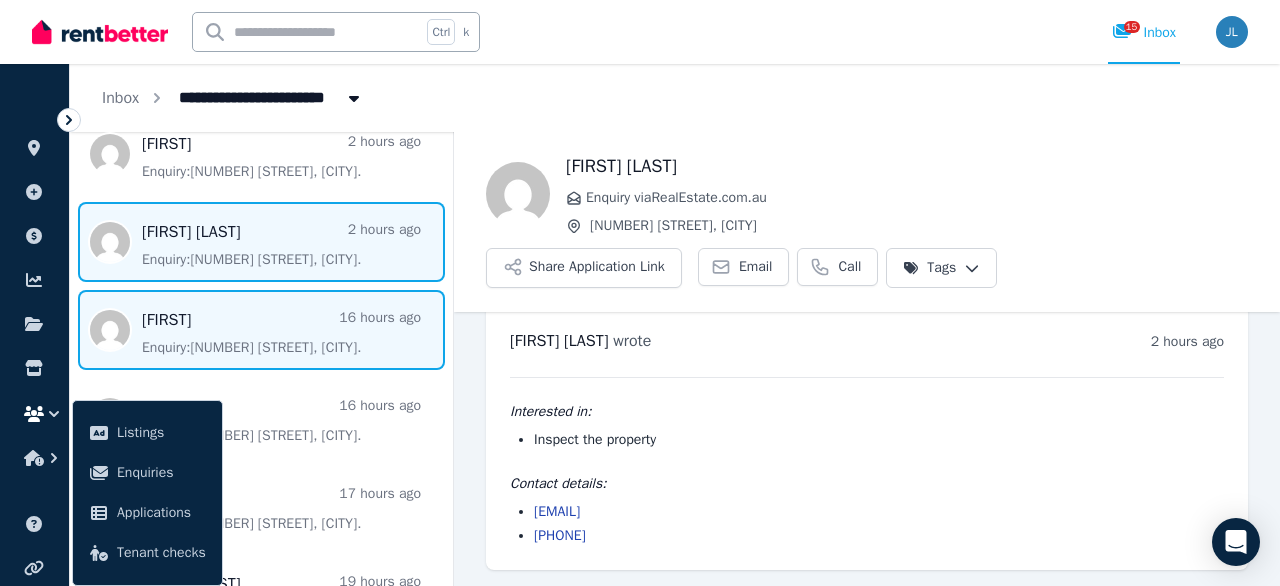click at bounding box center [261, 330] 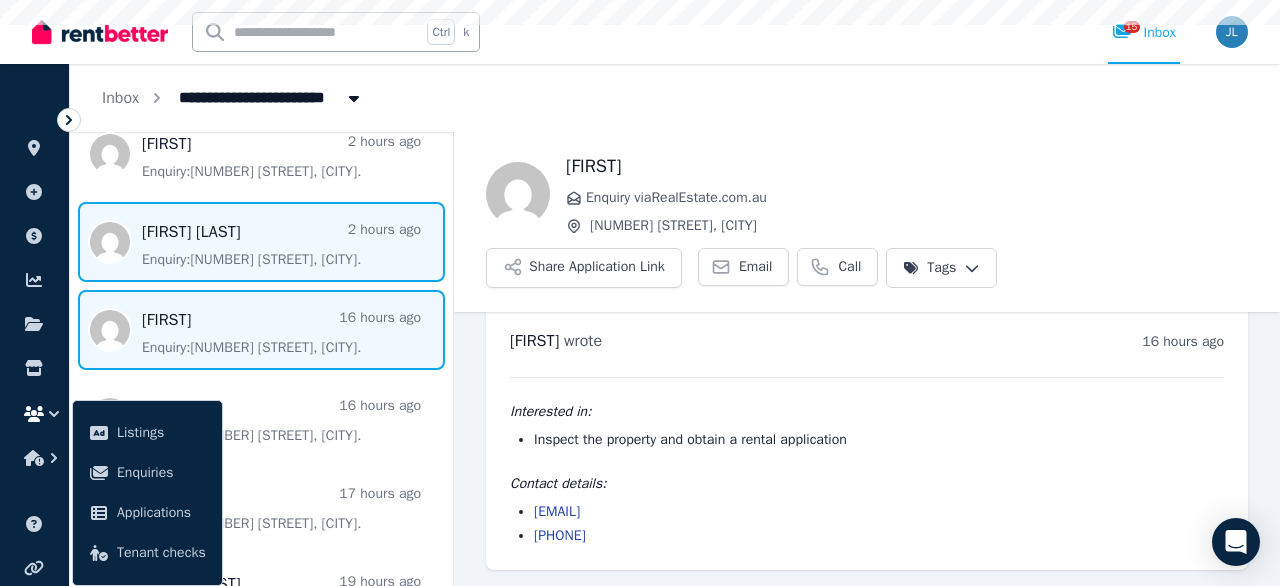 click at bounding box center [261, 242] 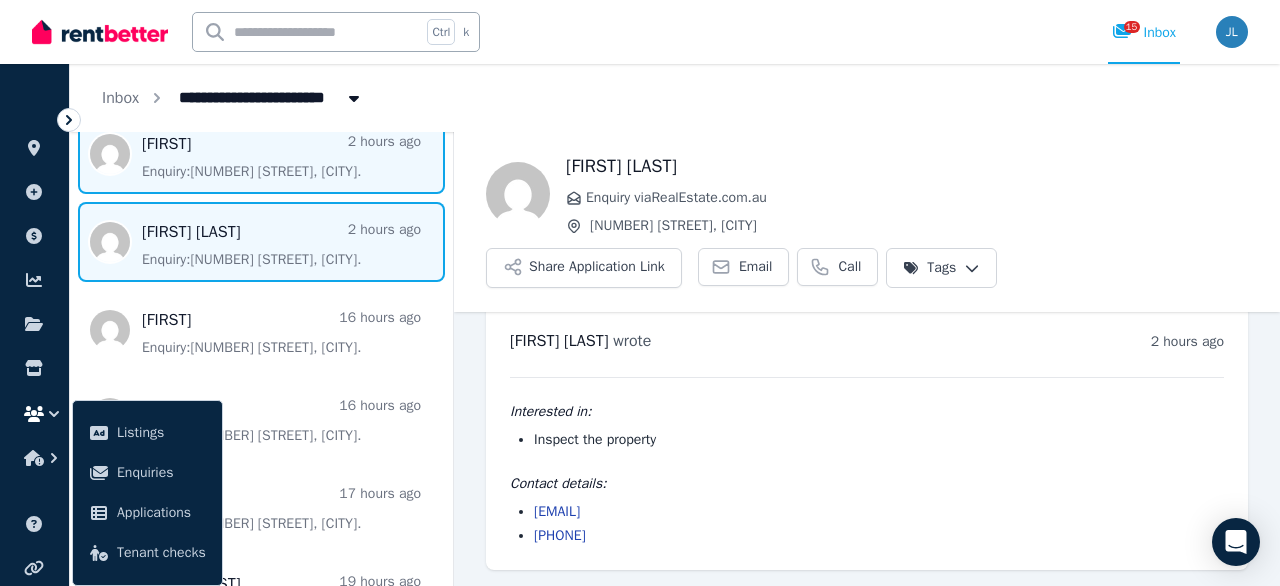 click at bounding box center (261, 154) 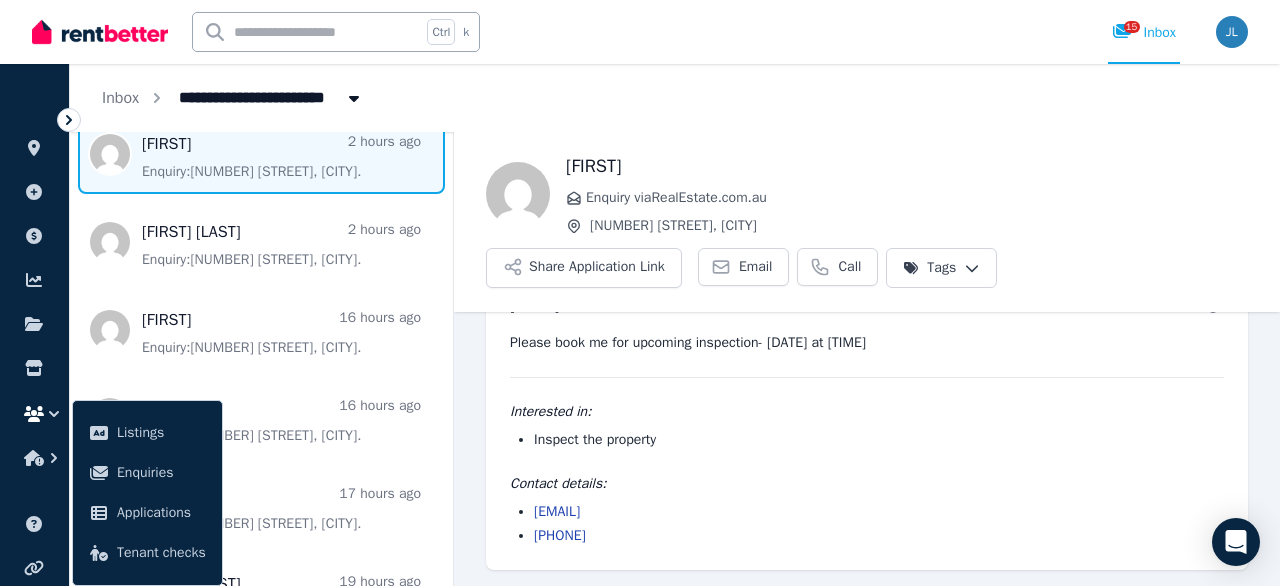 scroll, scrollTop: 61, scrollLeft: 0, axis: vertical 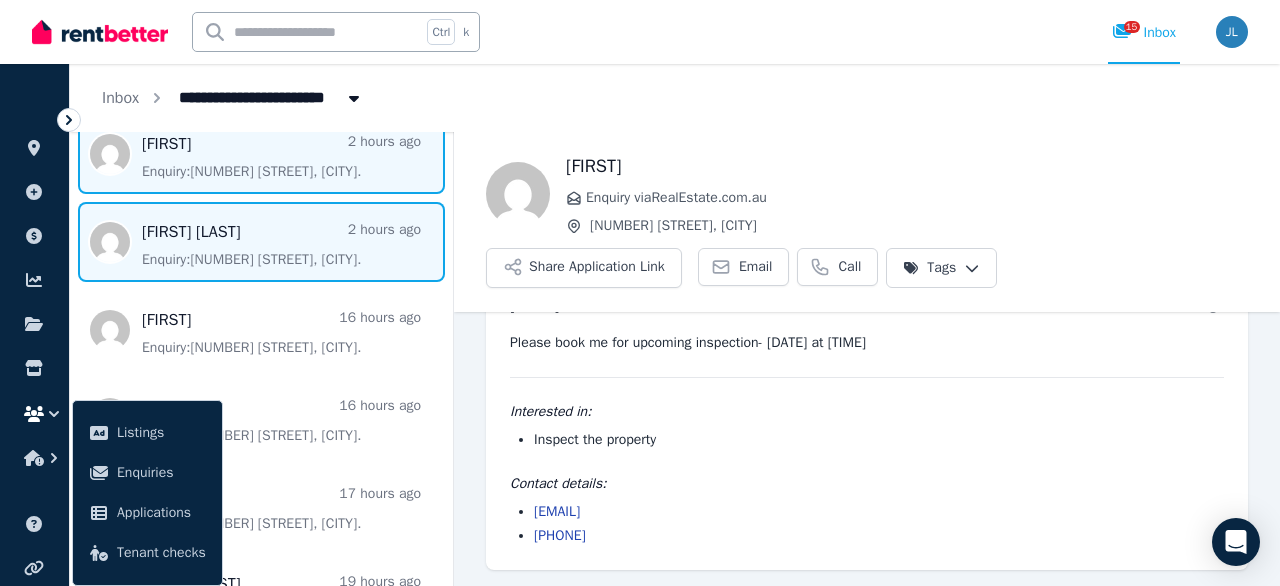 click at bounding box center (261, 242) 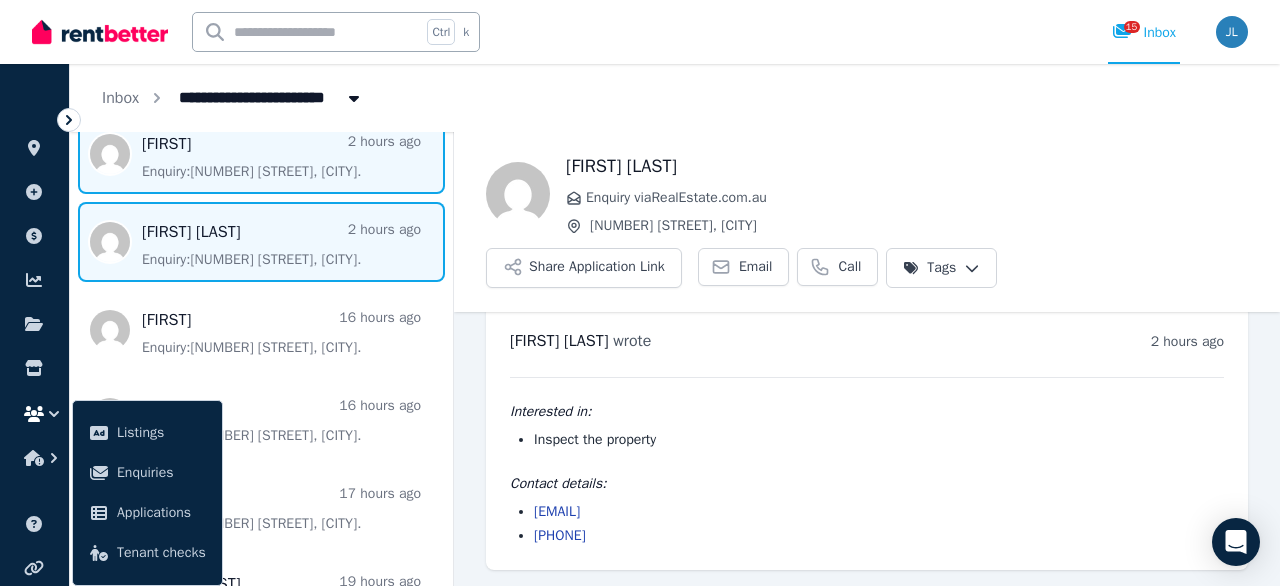 click at bounding box center (261, 154) 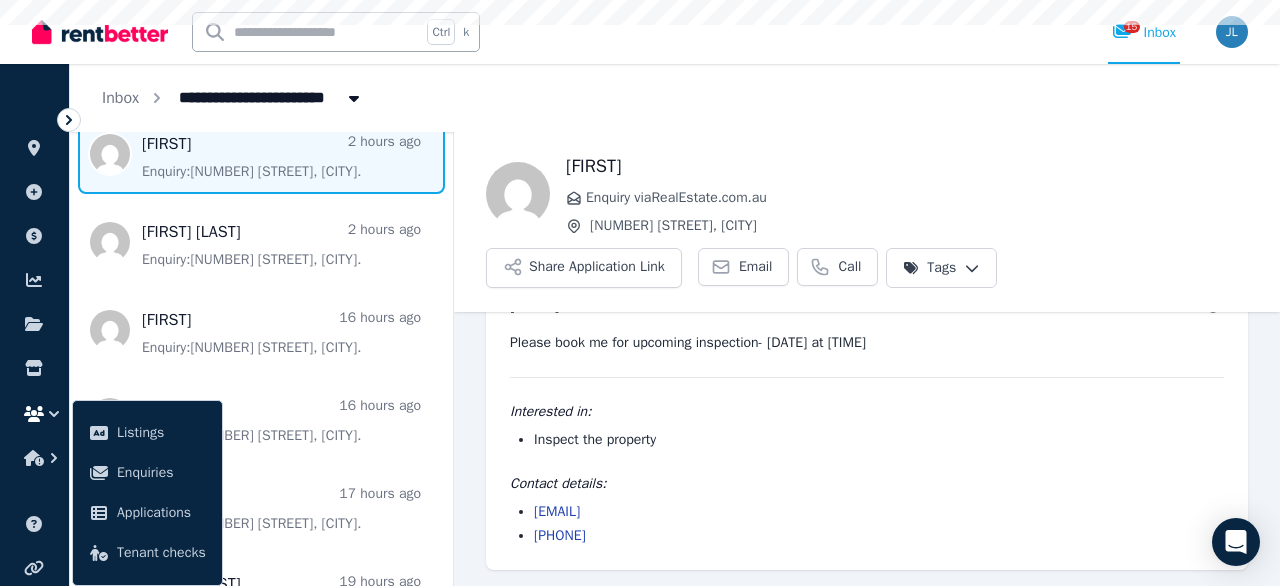 scroll, scrollTop: 61, scrollLeft: 0, axis: vertical 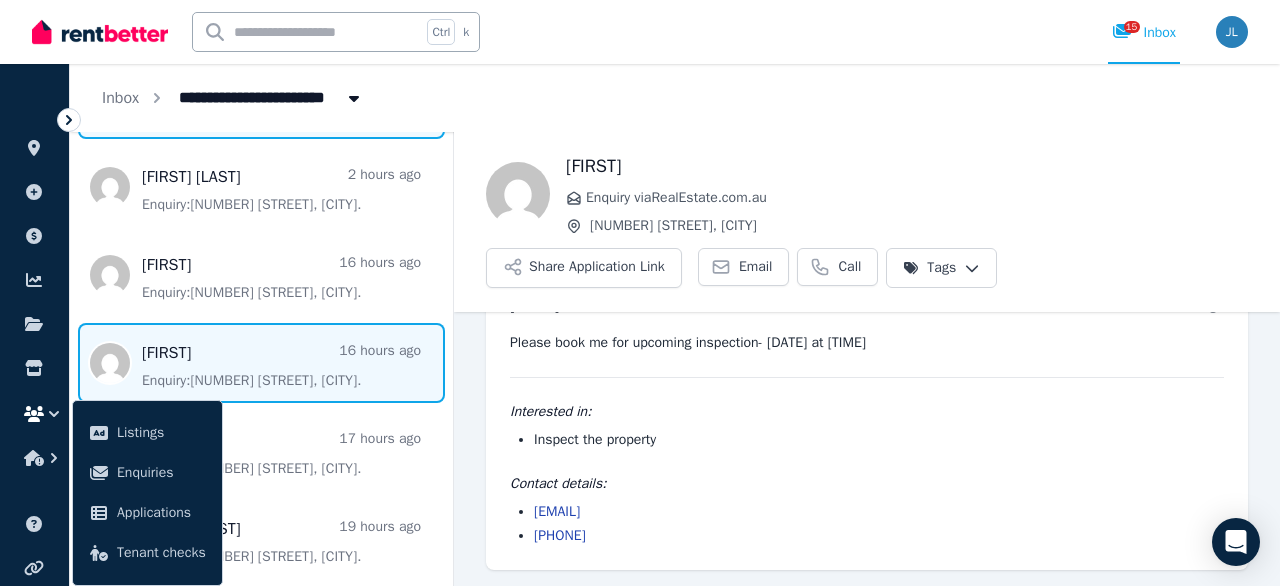 click at bounding box center [261, 363] 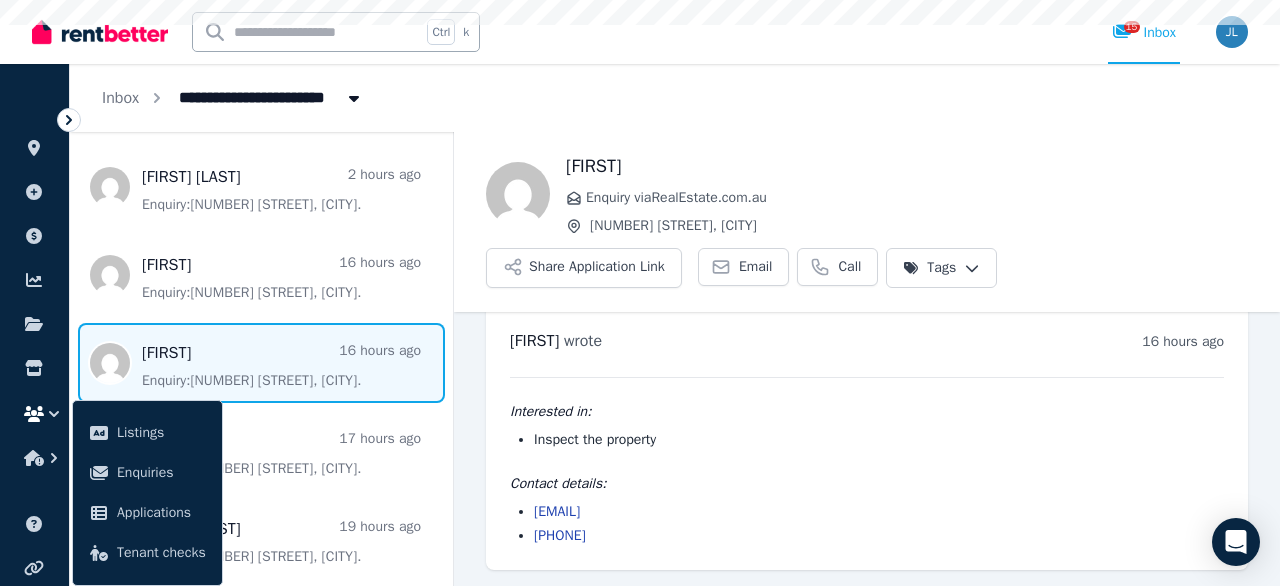 scroll, scrollTop: 25, scrollLeft: 0, axis: vertical 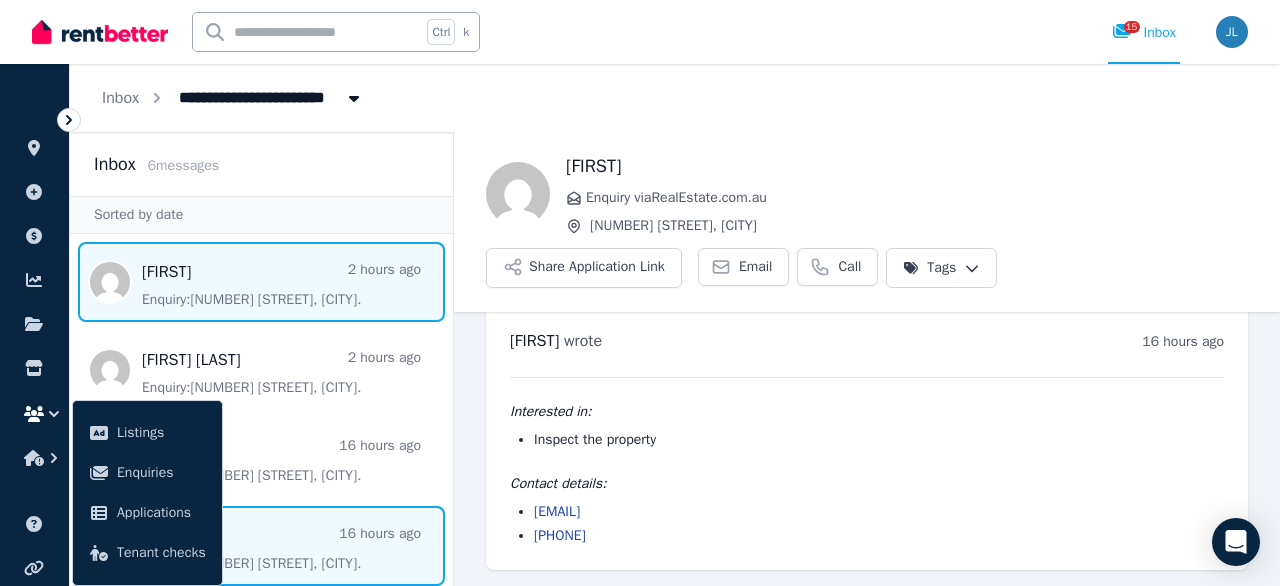 click at bounding box center [261, 282] 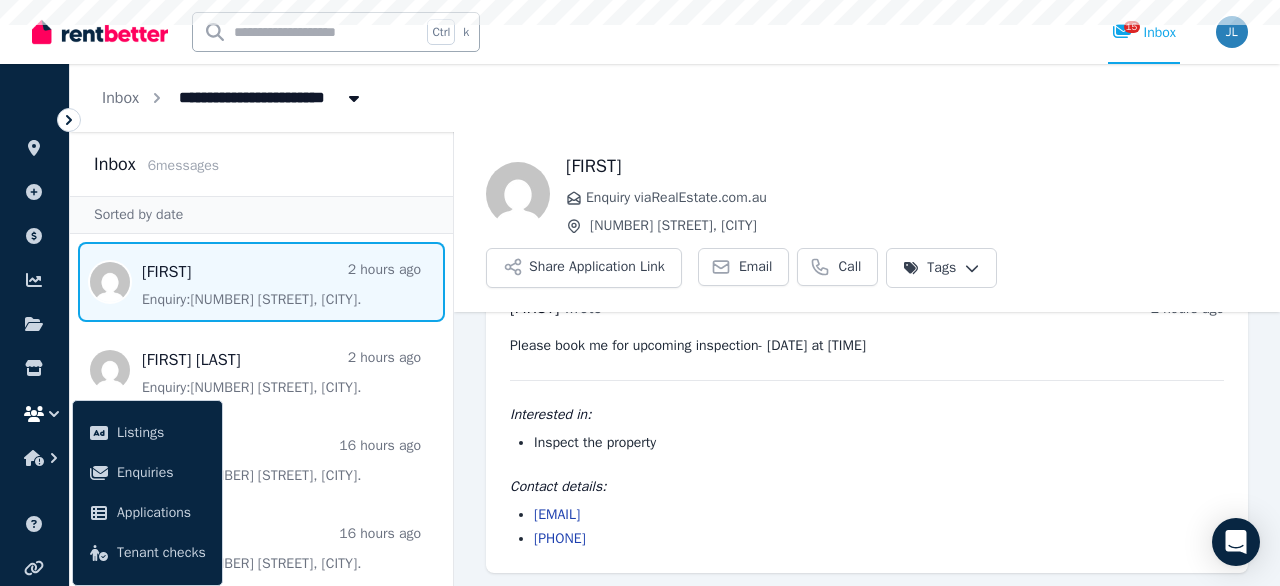 scroll, scrollTop: 61, scrollLeft: 0, axis: vertical 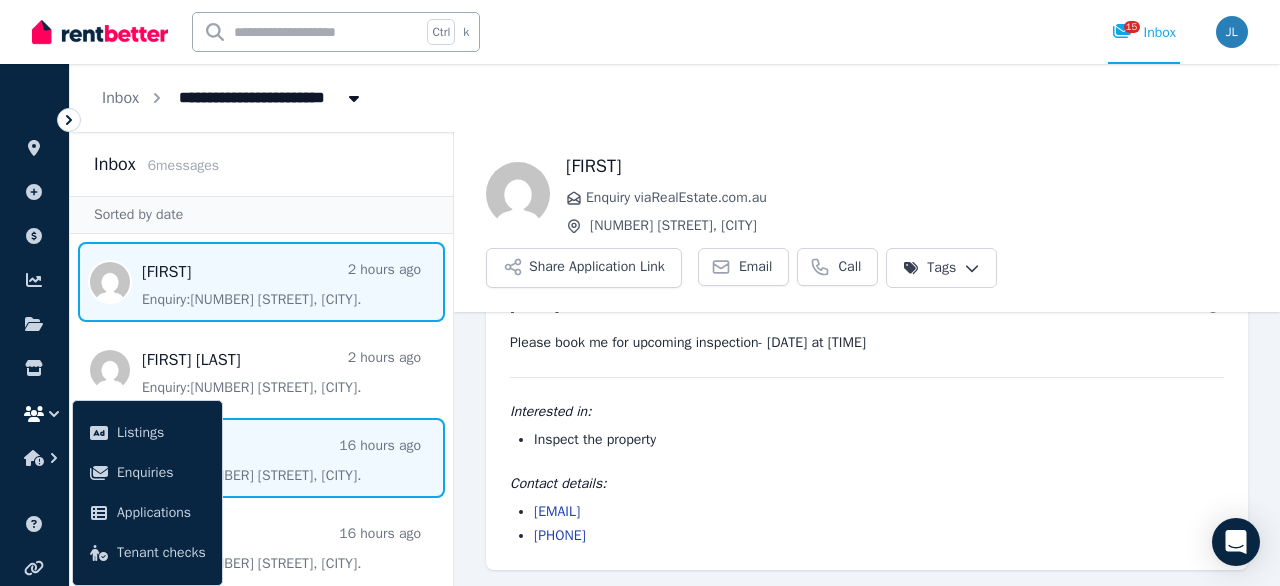 click at bounding box center [261, 458] 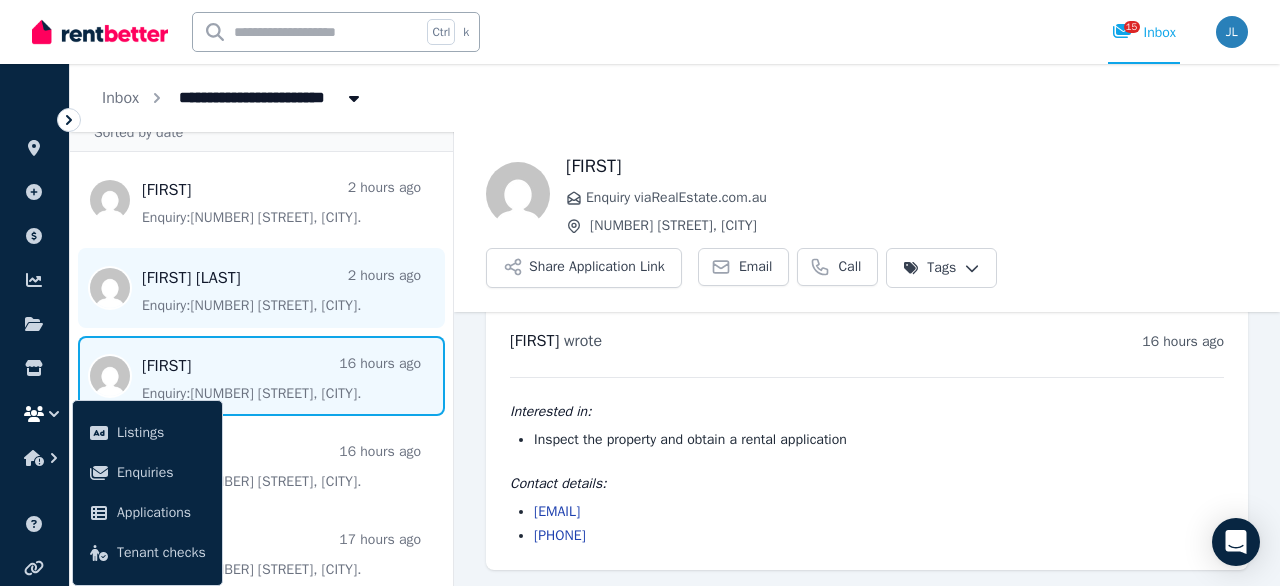 scroll, scrollTop: 128, scrollLeft: 0, axis: vertical 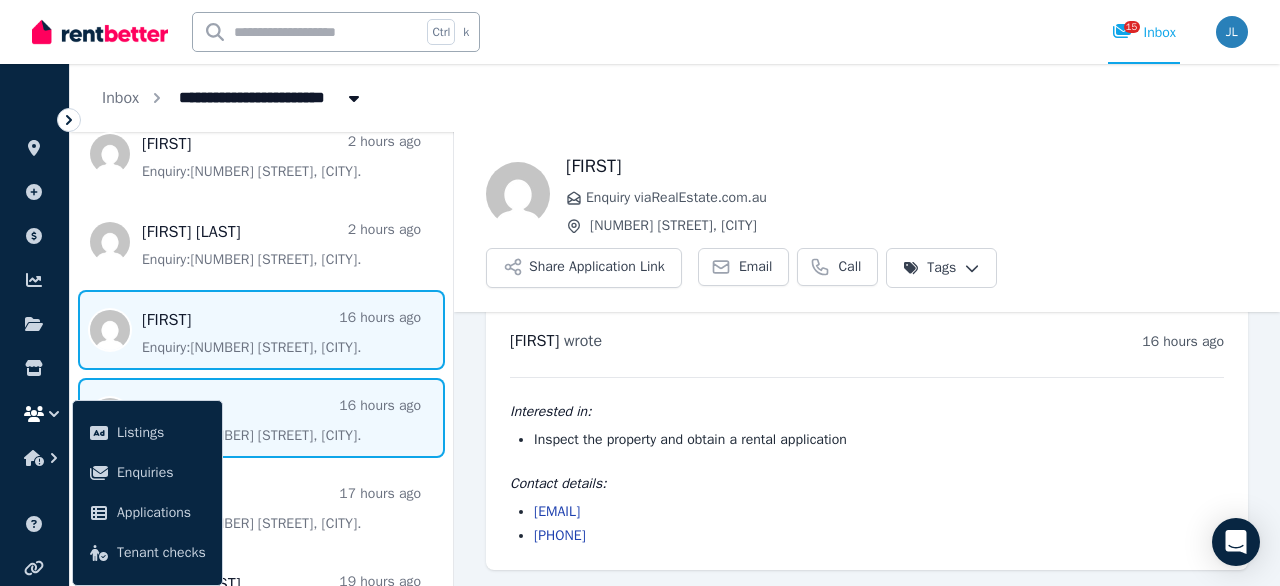 click at bounding box center (261, 418) 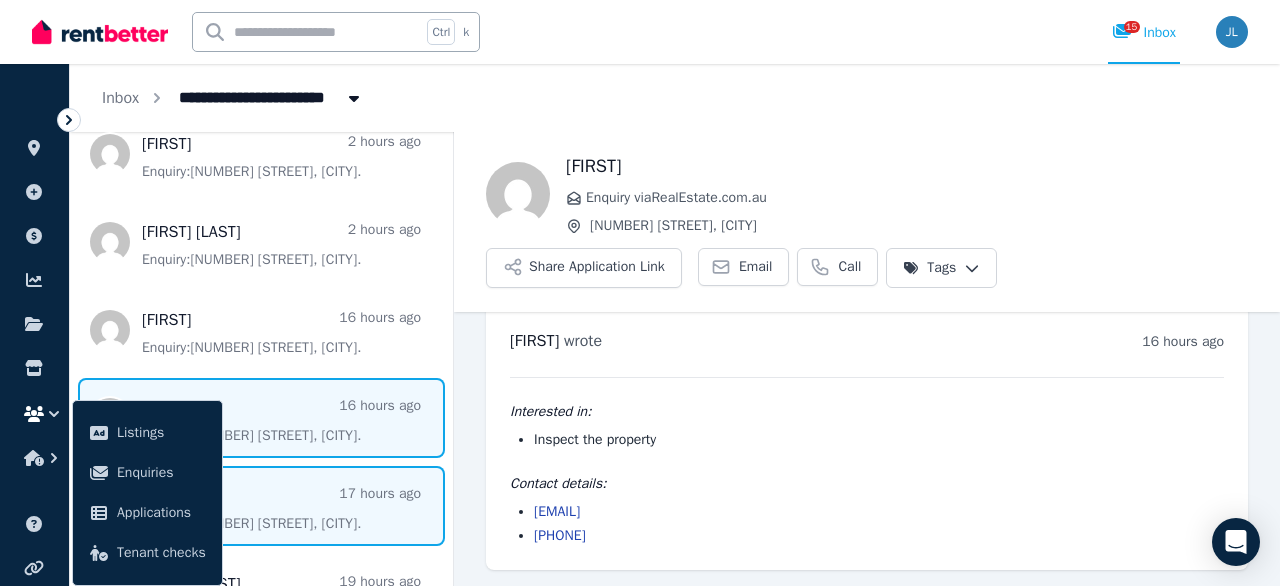 click at bounding box center (261, 506) 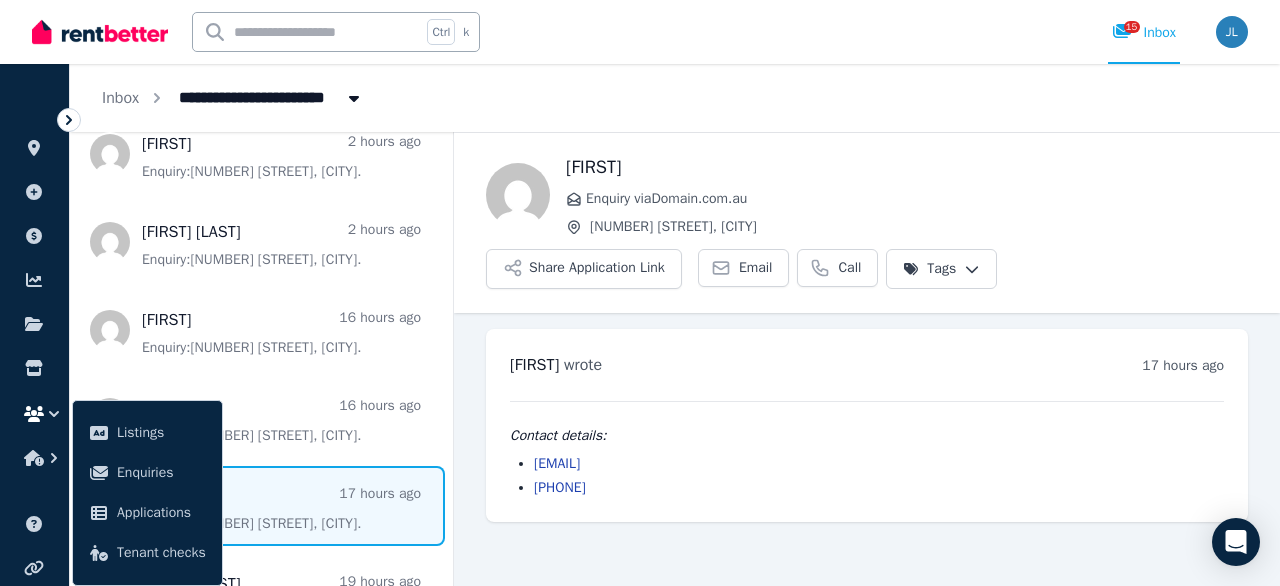 click on "Enquiry via  Domain.com.au" at bounding box center (907, 199) 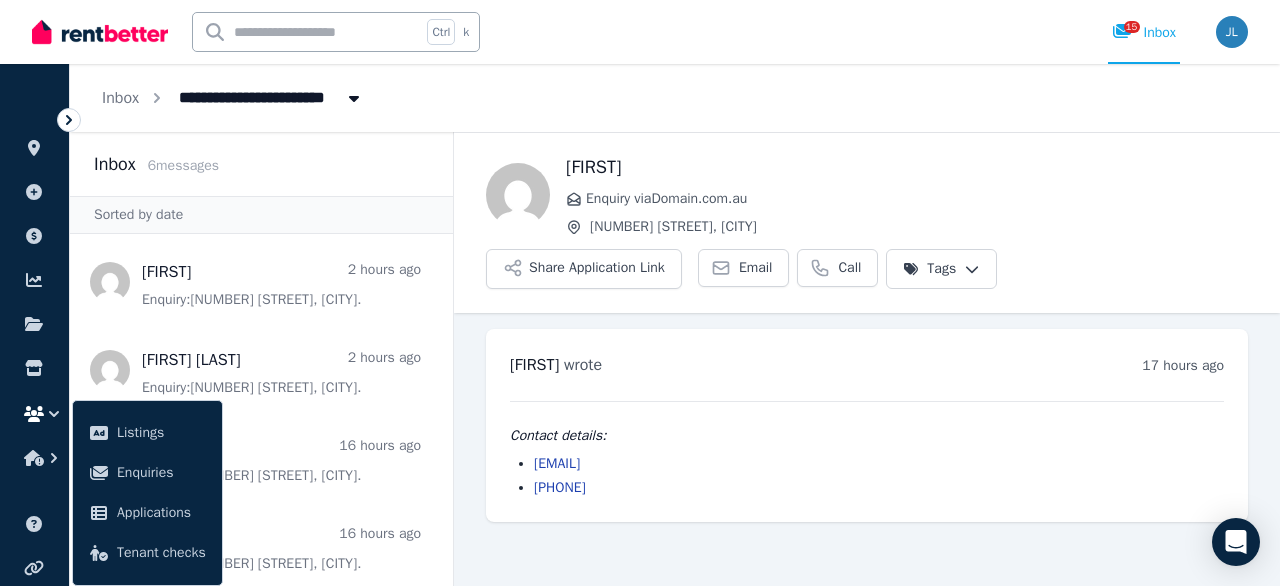 scroll, scrollTop: 183, scrollLeft: 0, axis: vertical 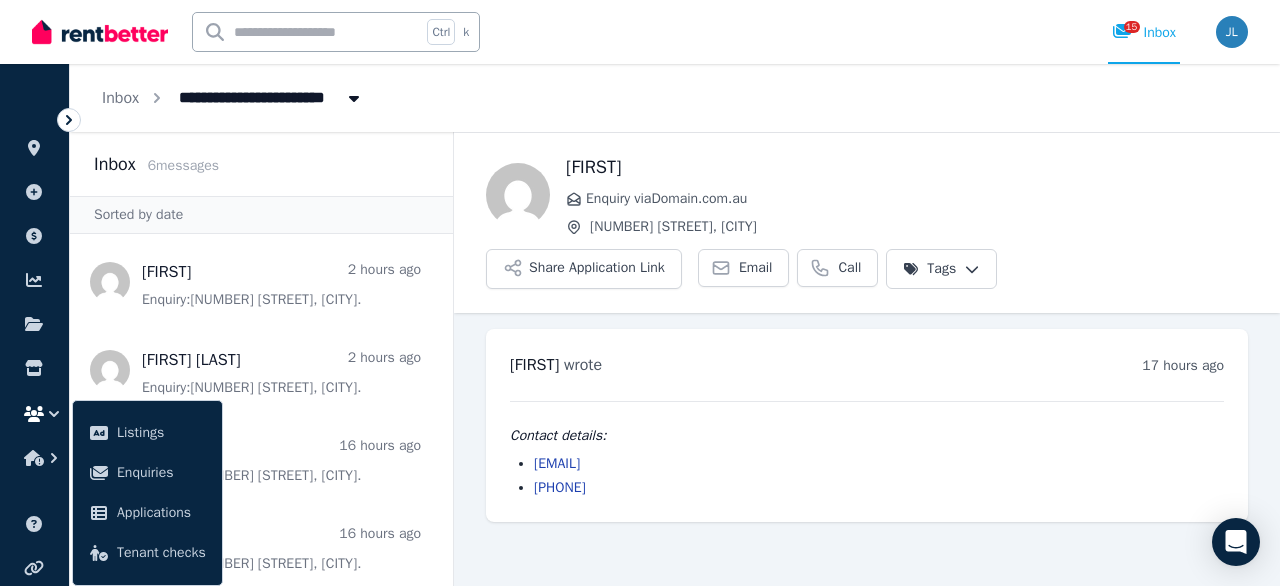 click at bounding box center (100, 32) 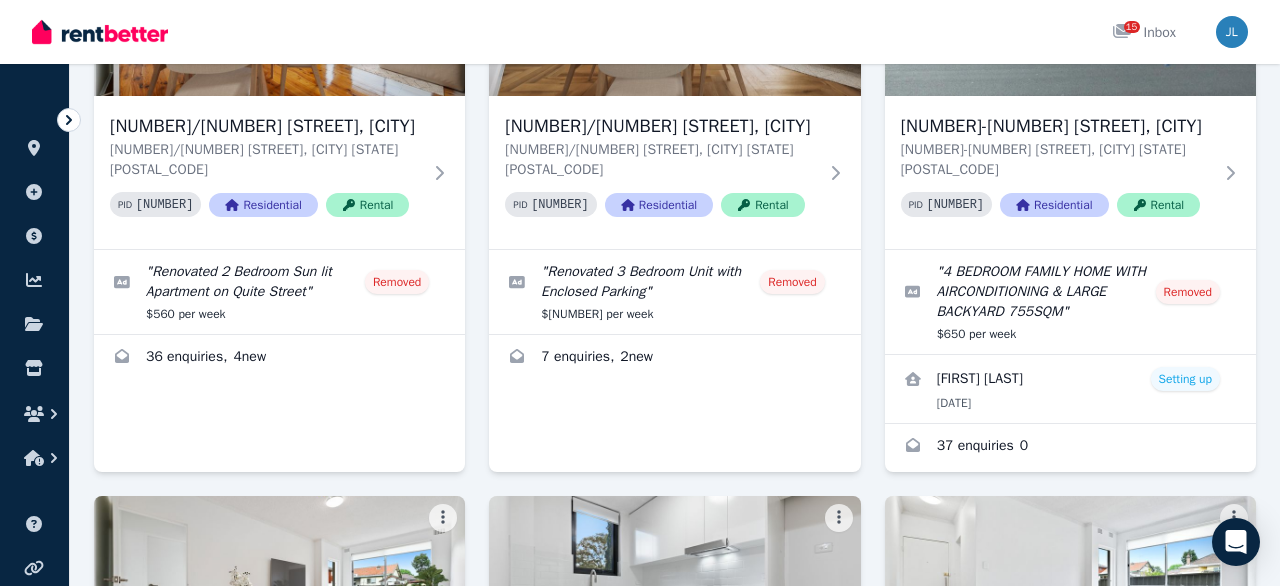 scroll, scrollTop: 0, scrollLeft: 0, axis: both 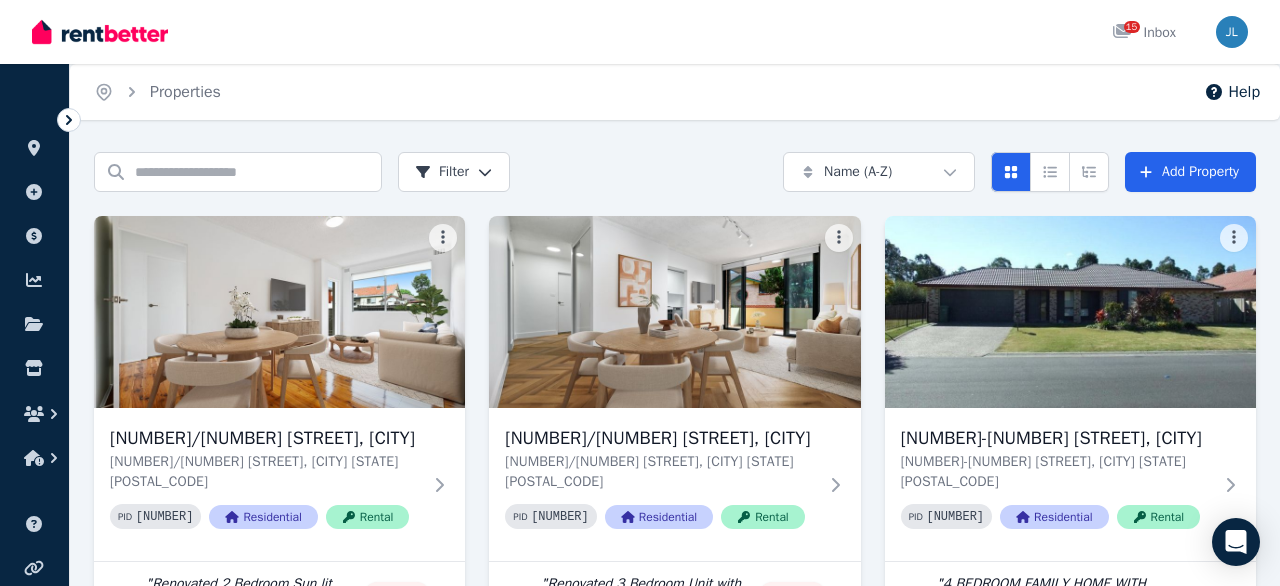 click on "Open main menu 15 Inbox Open user menu ORGANISE Properties Add property Payments Finance report Documents Marketplace Help centre Refer a friend Account settings Your profile Joanne Lau Home Properties Help Search properties Filter Name (A-Z) Add Property 1/2 Neale Street, Belmore 1/2 Neale Street, Belmore NSW 2192 PID   284254 Residential Rental " Renovated 2 Bedroom Sun lit Apartment on Quite Street " Removed $560 per week 36   enquiries , 4  new 1/25 Charles Street, Five Dock 1/25 Charles Street, Five Dock NSW 2046 PID   330877 Residential Rental " Renovated 3 Bedroom Unit with Enclosed Parking " Removed $895 per week 7   enquiries , 2  new 2-4 Yovan Court, Loganlea 2-4 Yovan Court, Loganlea QLD 4131 PID   314852 Residential Rental " 4 BEDROOM FAMILY HOME WITH AIRCONDITIONING & LARGE BACKYARD 755SQM " Removed $650 per week Thomas Foldvary Setting up 4 Mar 2024 37   enquiries 0 2/2 Neale Street, Belmore 2/2 Neale Street, Belmore NSW 2192 PID   286239 Residential Rental " " Removed $570 per week 19   , 1 PID" at bounding box center (640, 293) 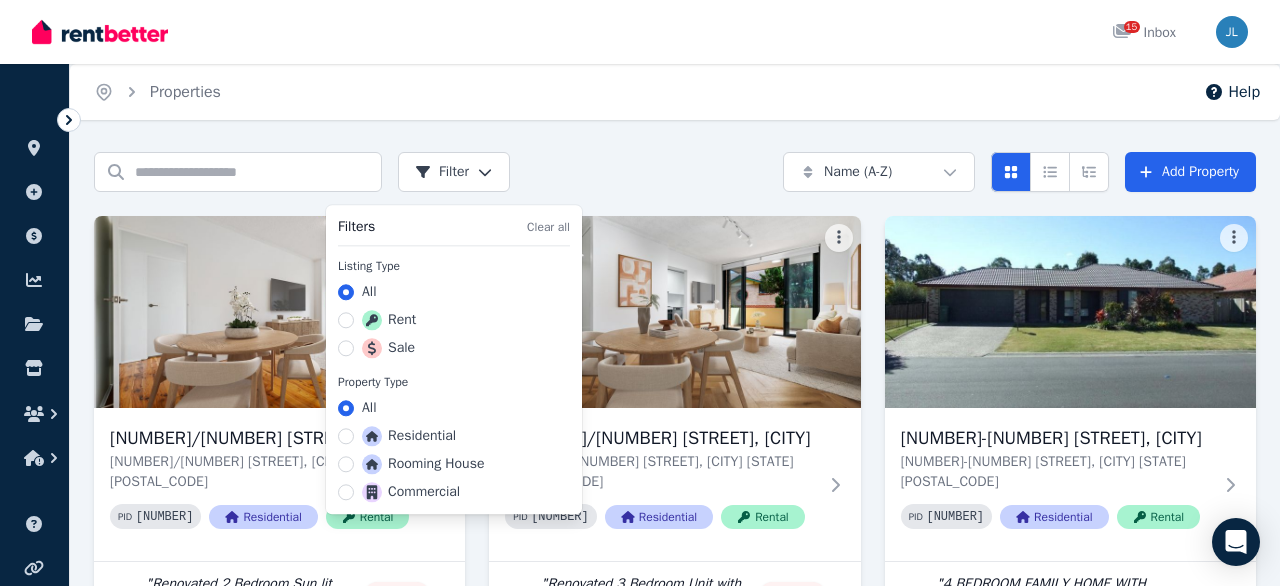 click on "Rent" at bounding box center [389, 320] 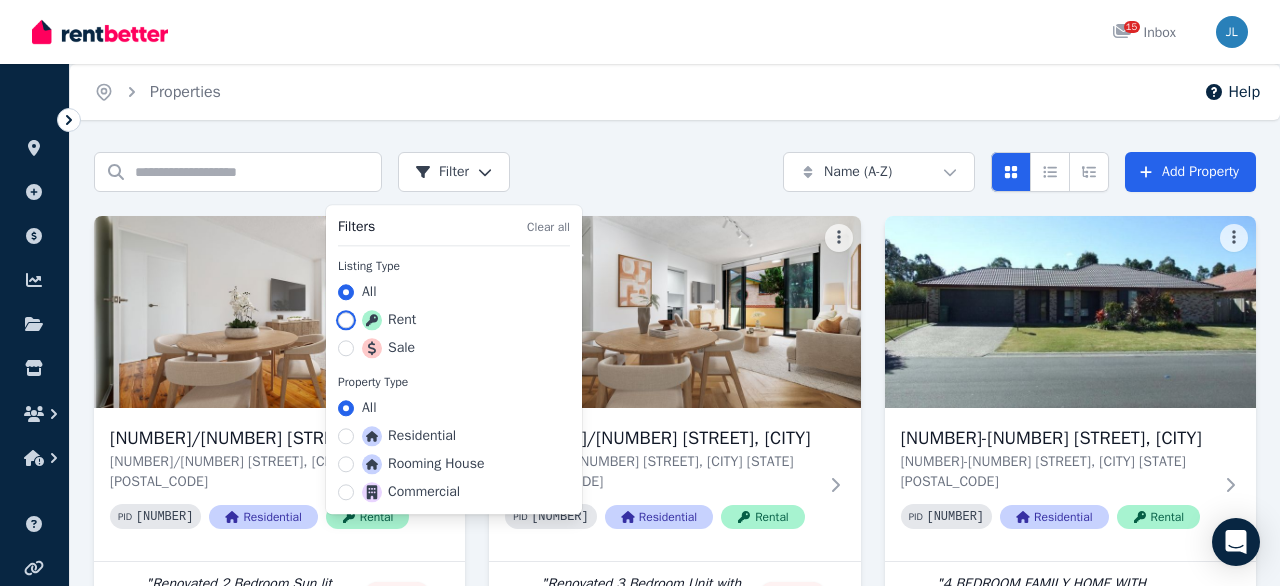 click on "Rent" at bounding box center (346, 320) 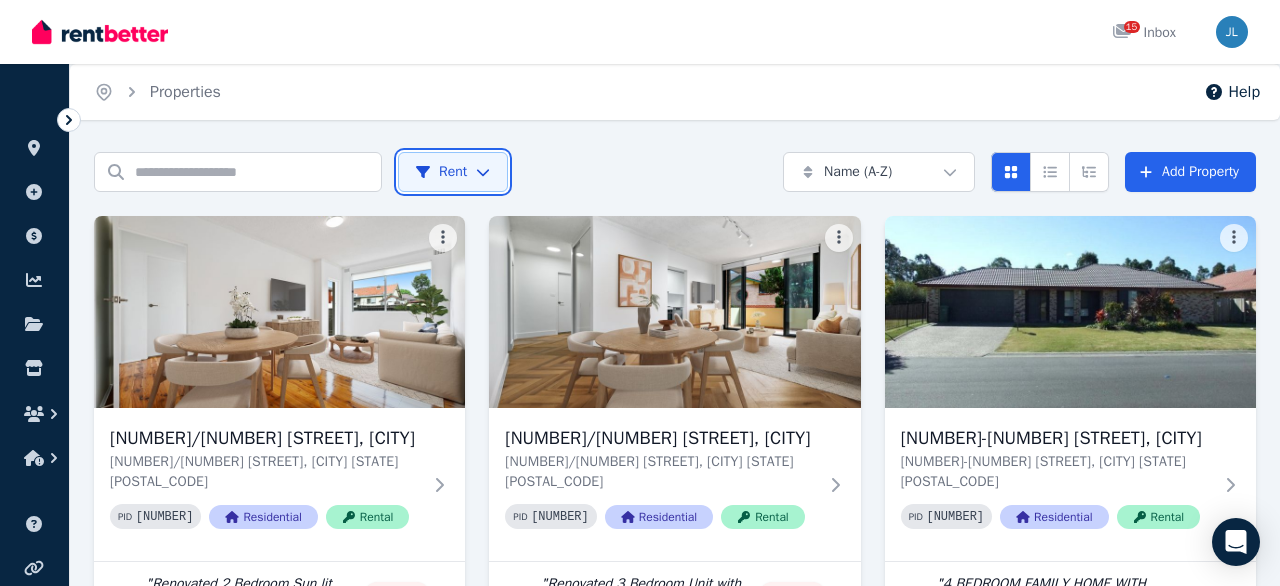 click on "Open main menu 15 Inbox Open user menu ORGANISE Properties Add property Payments Finance report Documents Marketplace Help centre Refer a friend Account settings Your profile Joanne Lau Home Properties Help Search properties Rent Name (A-Z) Add Property 1/2 Neale Street, Belmore 1/2 Neale Street, Belmore NSW 2192 PID   284254 Residential Rental " Renovated 2 Bedroom Sun lit Apartment on Quite Street " Removed $560 per week 36   enquiries , 4  new 1/25 Charles Street, Five Dock 1/25 Charles Street, Five Dock NSW 2046 PID   330877 Residential Rental " Renovated 3 Bedroom Unit with Enclosed Parking " Removed $895 per week 7   enquiries , 2  new 2-4 Yovan Court, Loganlea 2-4 Yovan Court, Loganlea QLD 4131 PID   314852 Residential Rental " 4 BEDROOM FAMILY HOME WITH AIRCONDITIONING & LARGE BACKYARD 755SQM " Removed $650 per week Thomas Foldvary Setting up 4 Mar 2024 37   enquiries 0 2/2 Neale Street, Belmore 2/2 Neale Street, Belmore NSW 2192 PID   286239 Residential Rental " " Removed $570 per week 19   enquiries" at bounding box center [640, 293] 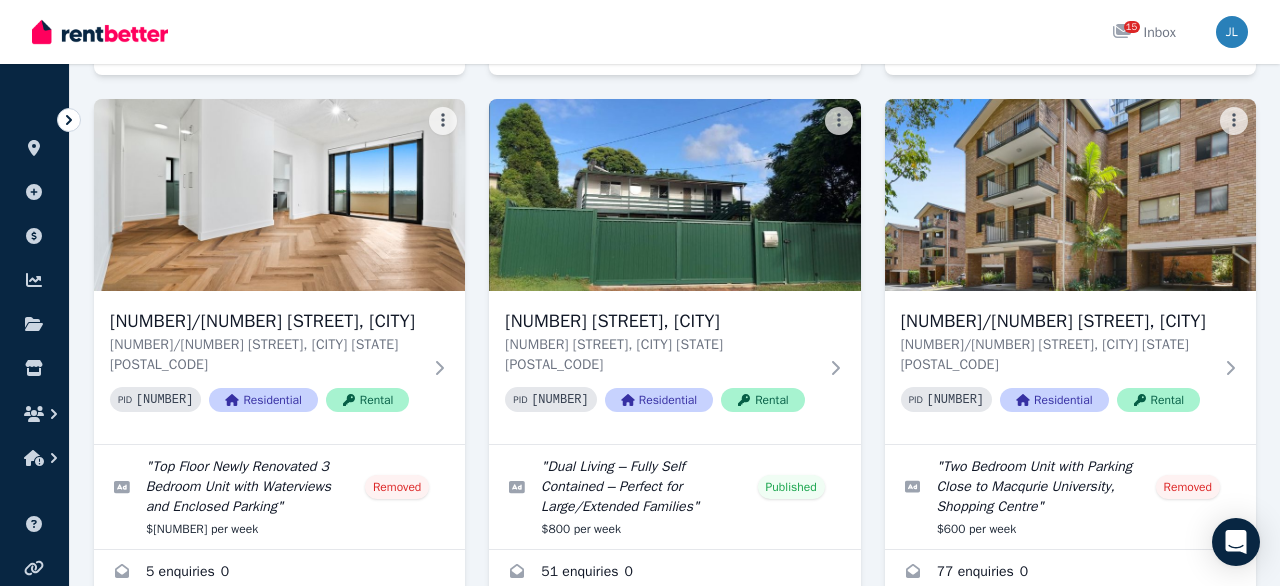 scroll, scrollTop: 2751, scrollLeft: 0, axis: vertical 